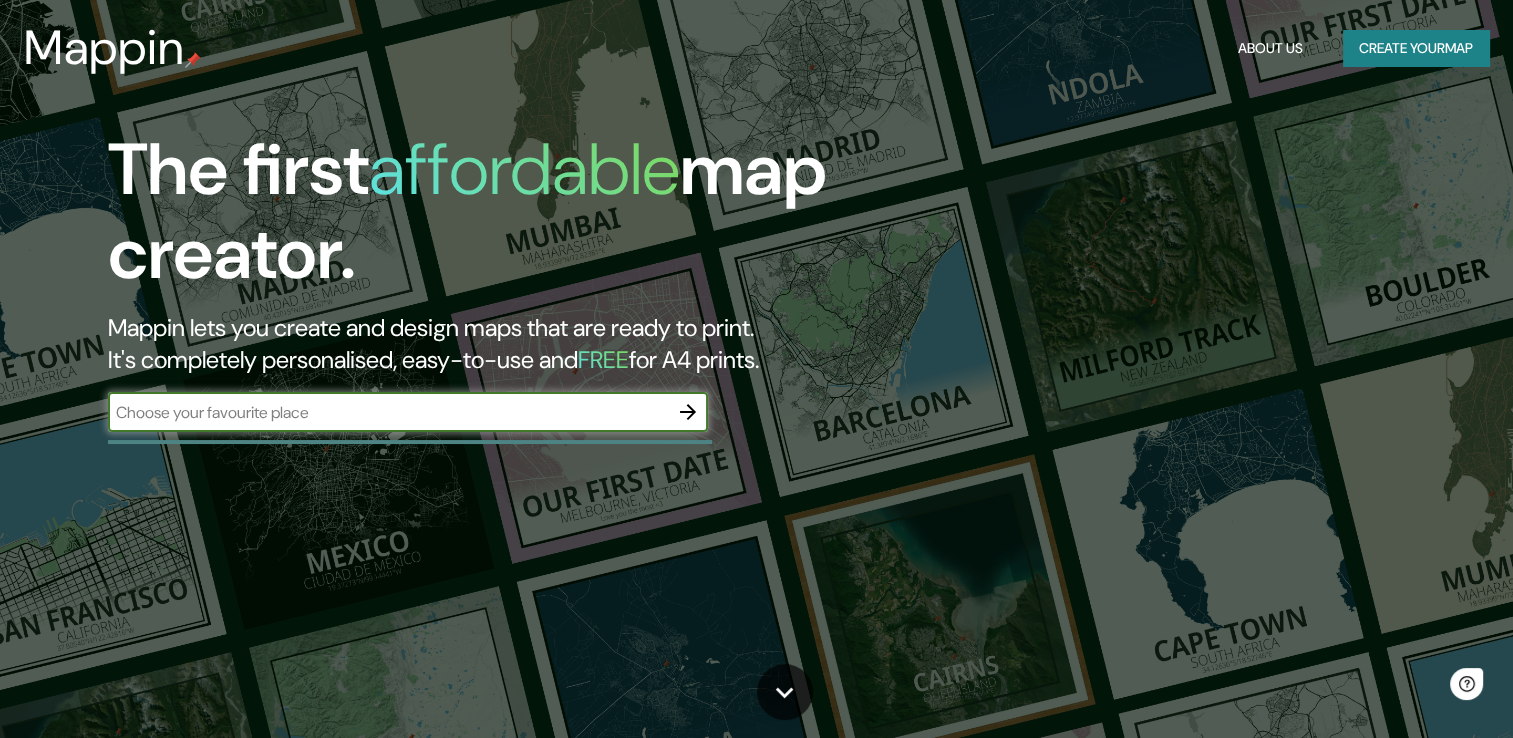 scroll, scrollTop: 0, scrollLeft: 0, axis: both 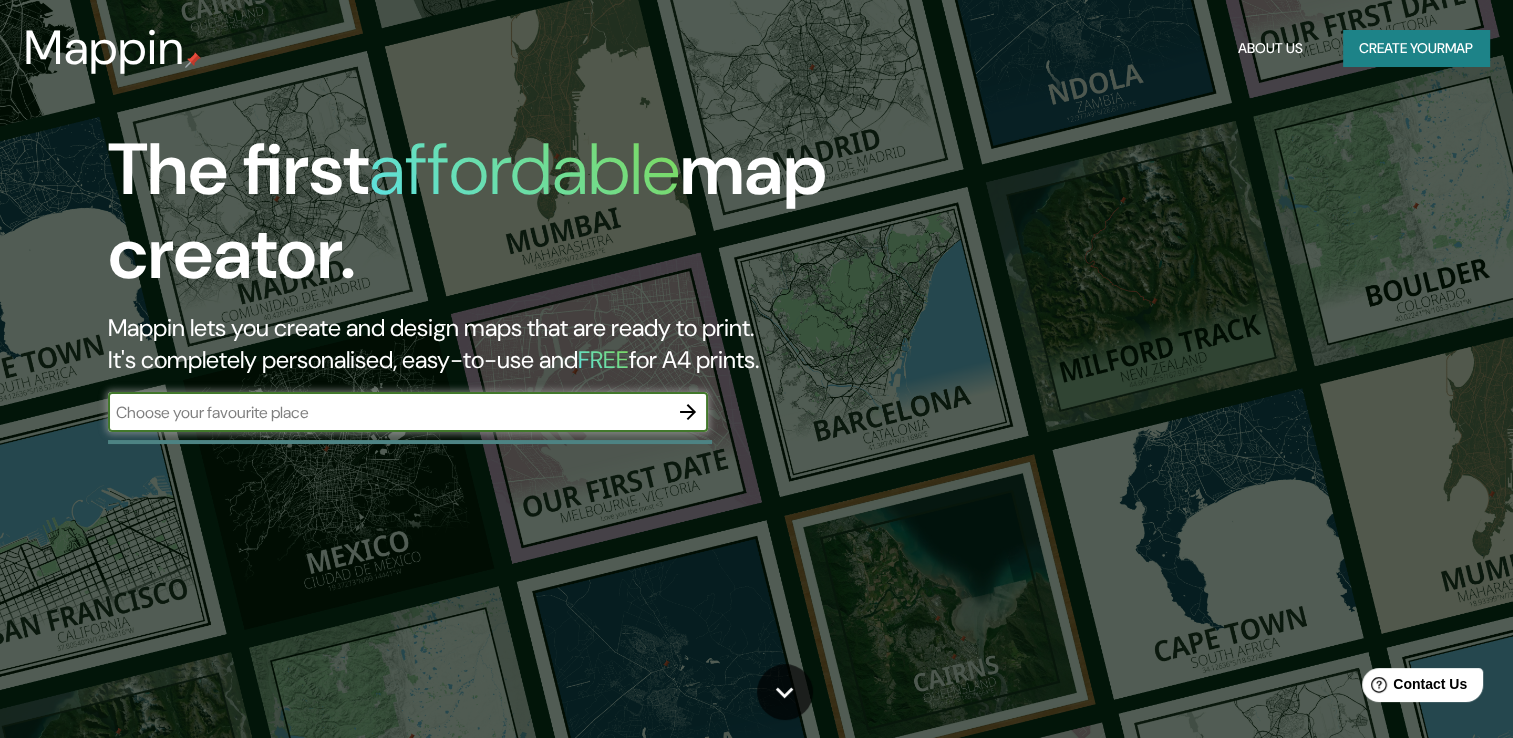 click at bounding box center (388, 412) 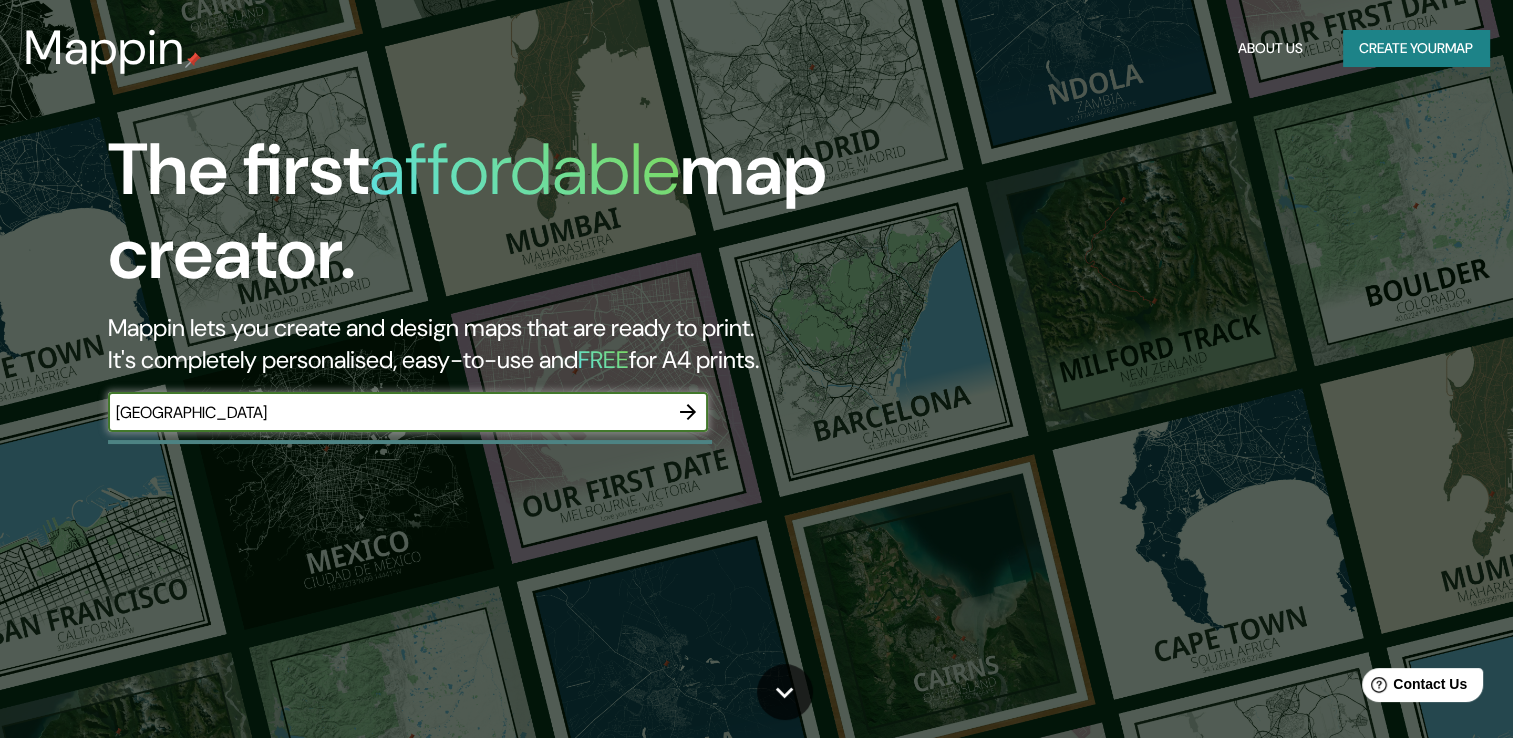 click 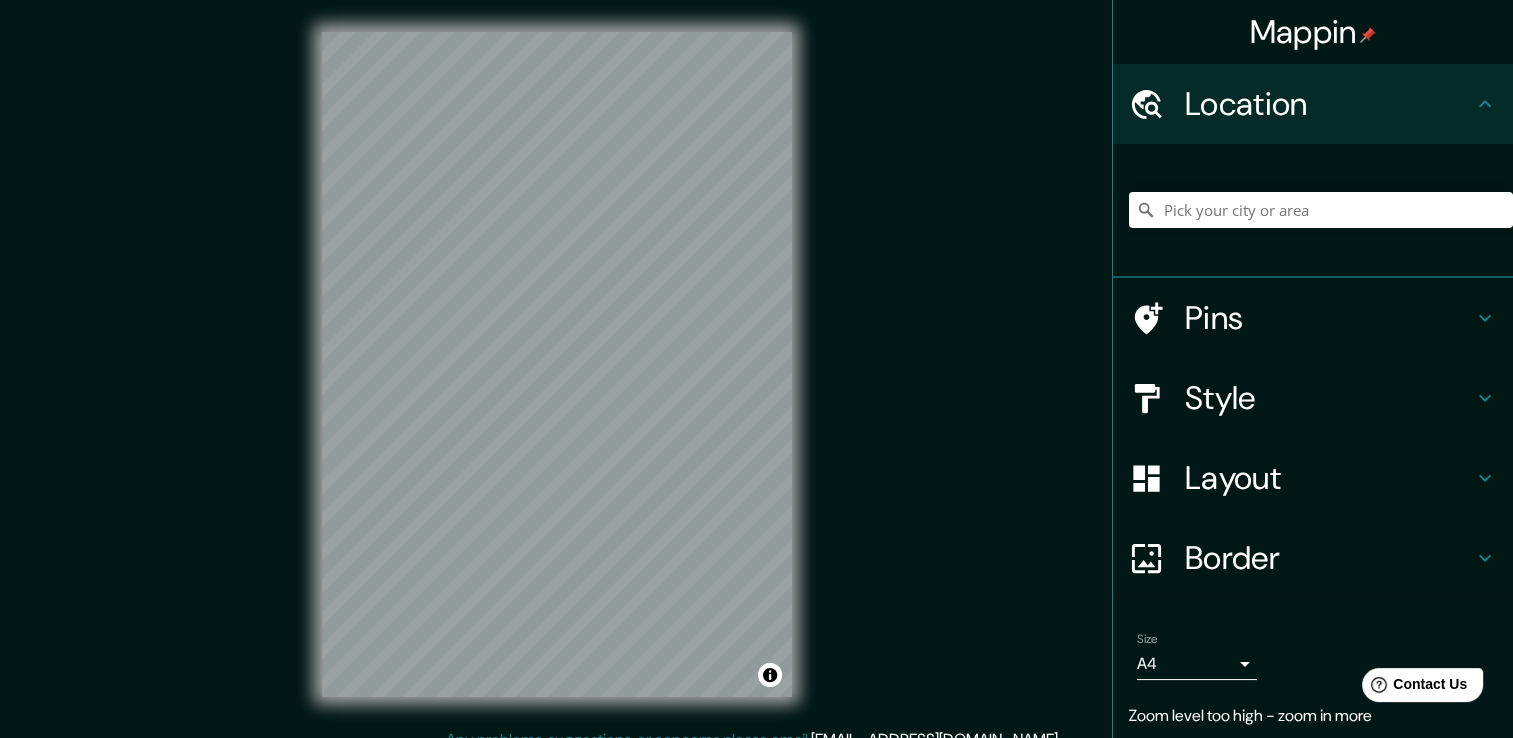 click on "Mappin Location Pins Style Layout Border Choose a border.  Hint : you can make layers of the frame opaque to create some cool effects. None Simple Transparent Fancy Size A4 single Zoom level too high - zoom in more Create your map © Mapbox   © OpenStreetMap   Improve this map Any problems, suggestions, or concerns please email    [EMAIL_ADDRESS][DOMAIN_NAME] . . ." at bounding box center (756, 380) 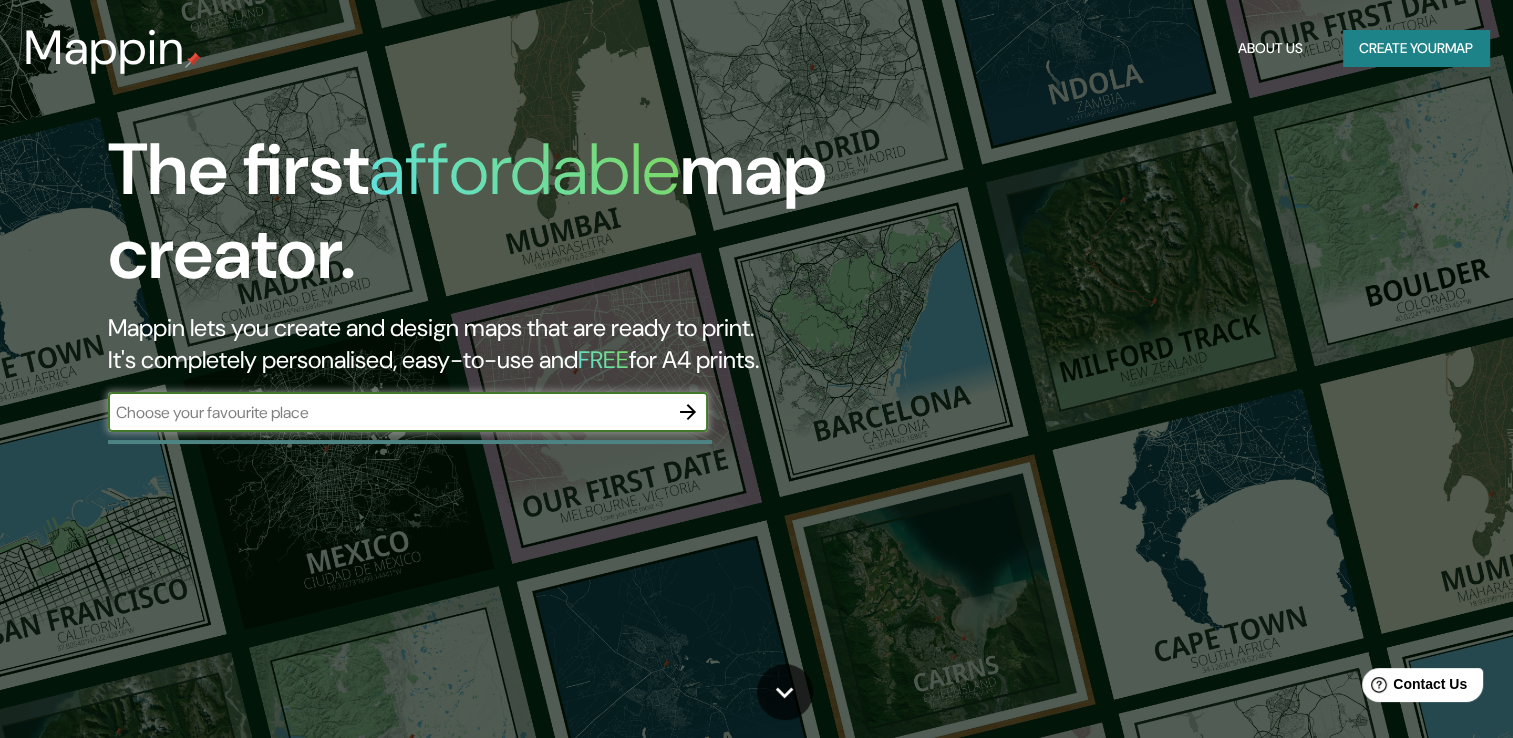 click at bounding box center [388, 412] 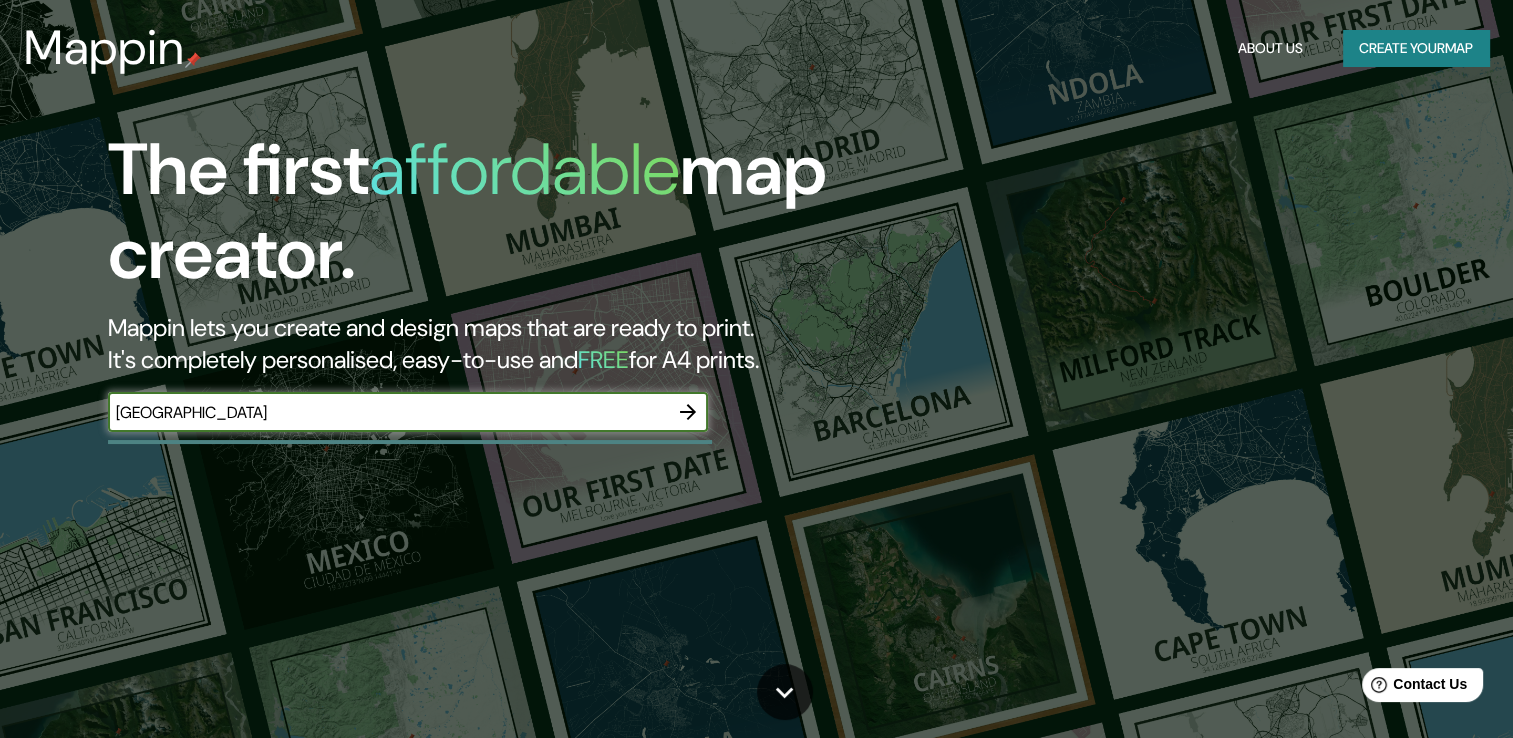 click 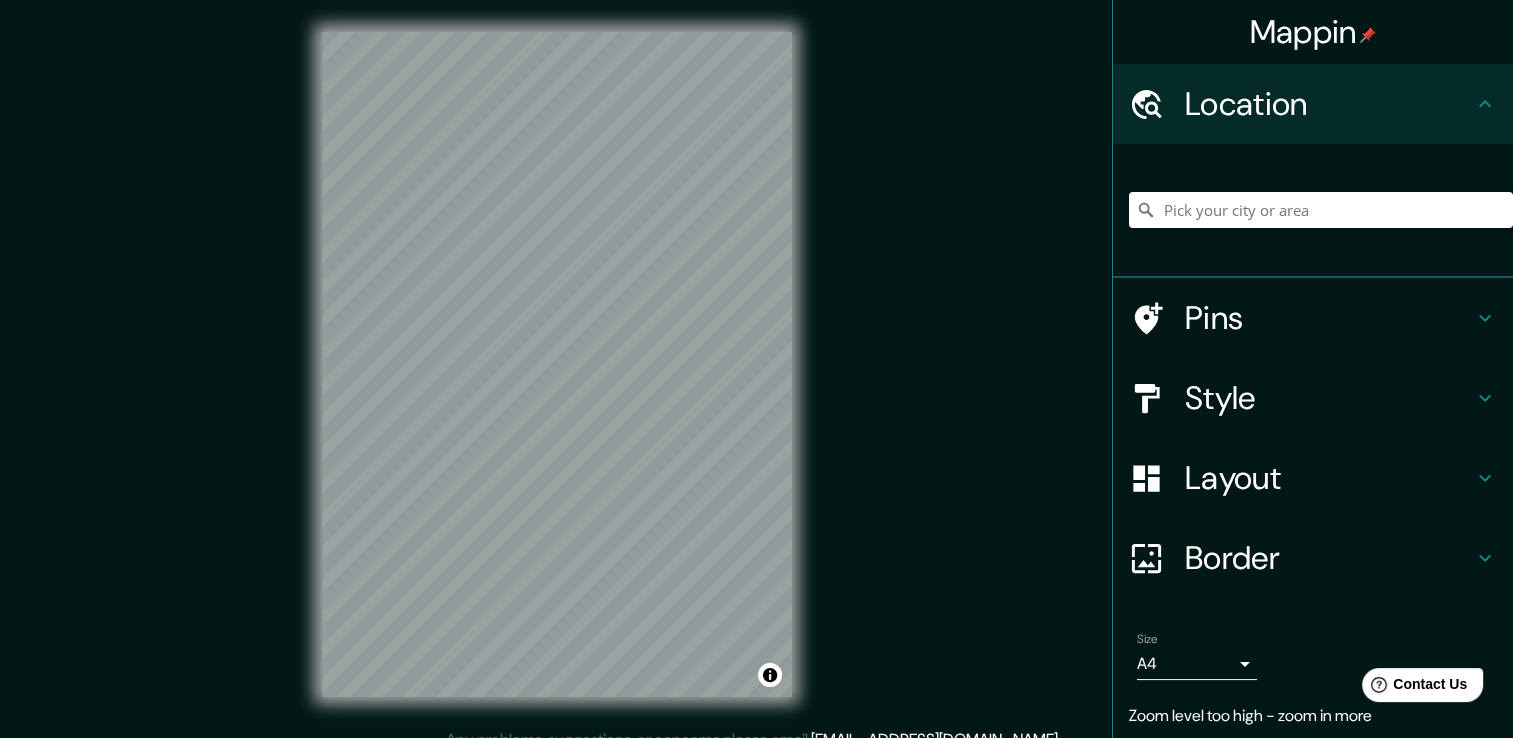 click 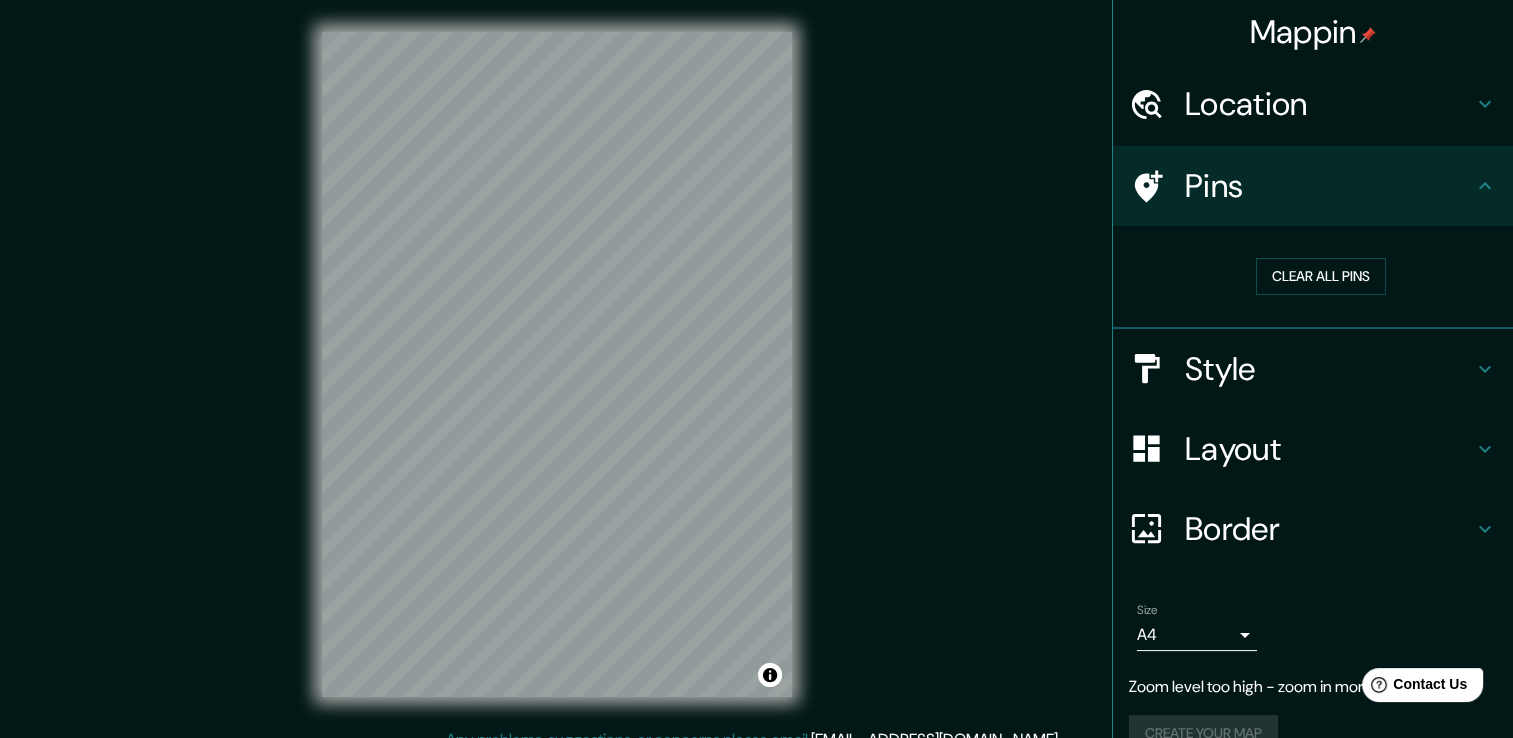 click on "Location" at bounding box center [1329, 104] 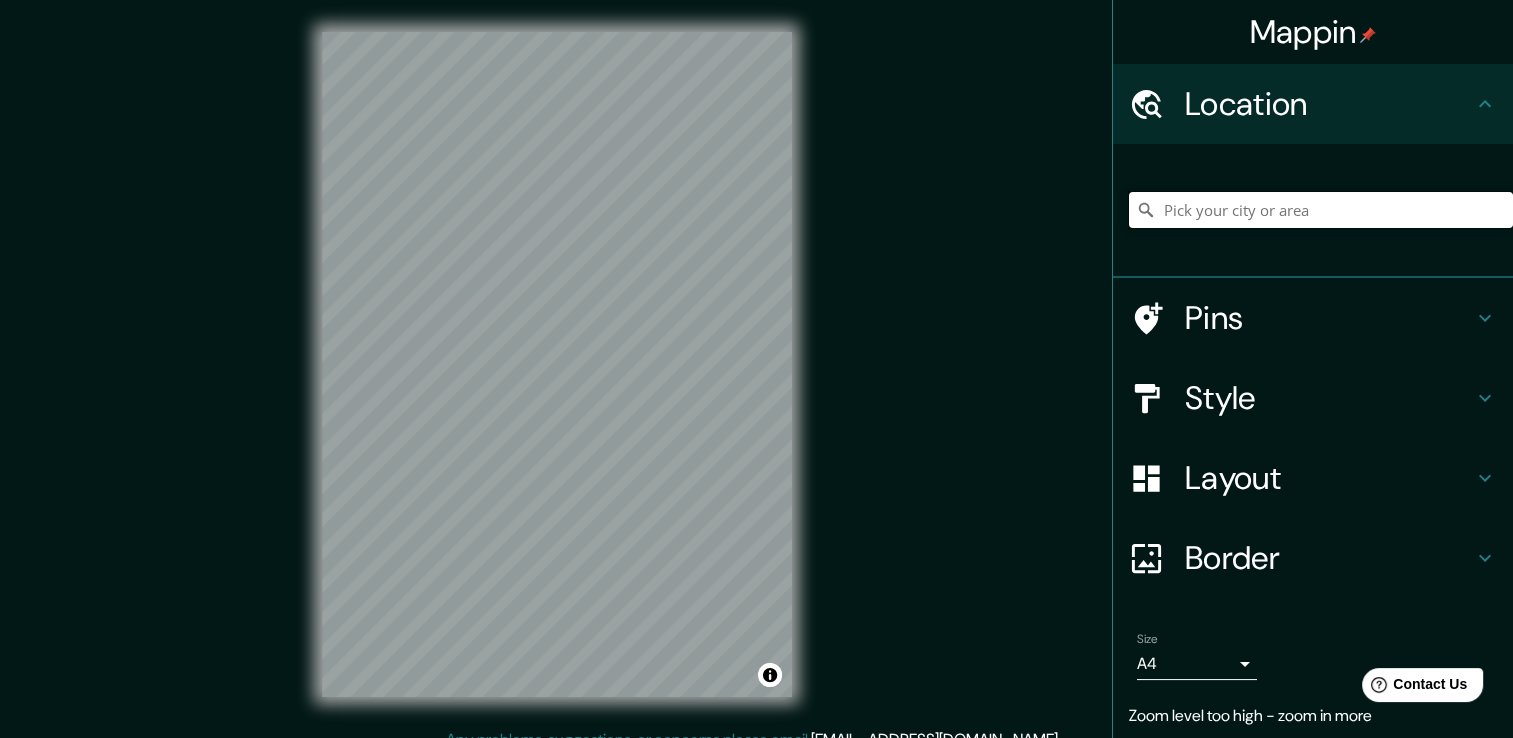 click at bounding box center [1321, 210] 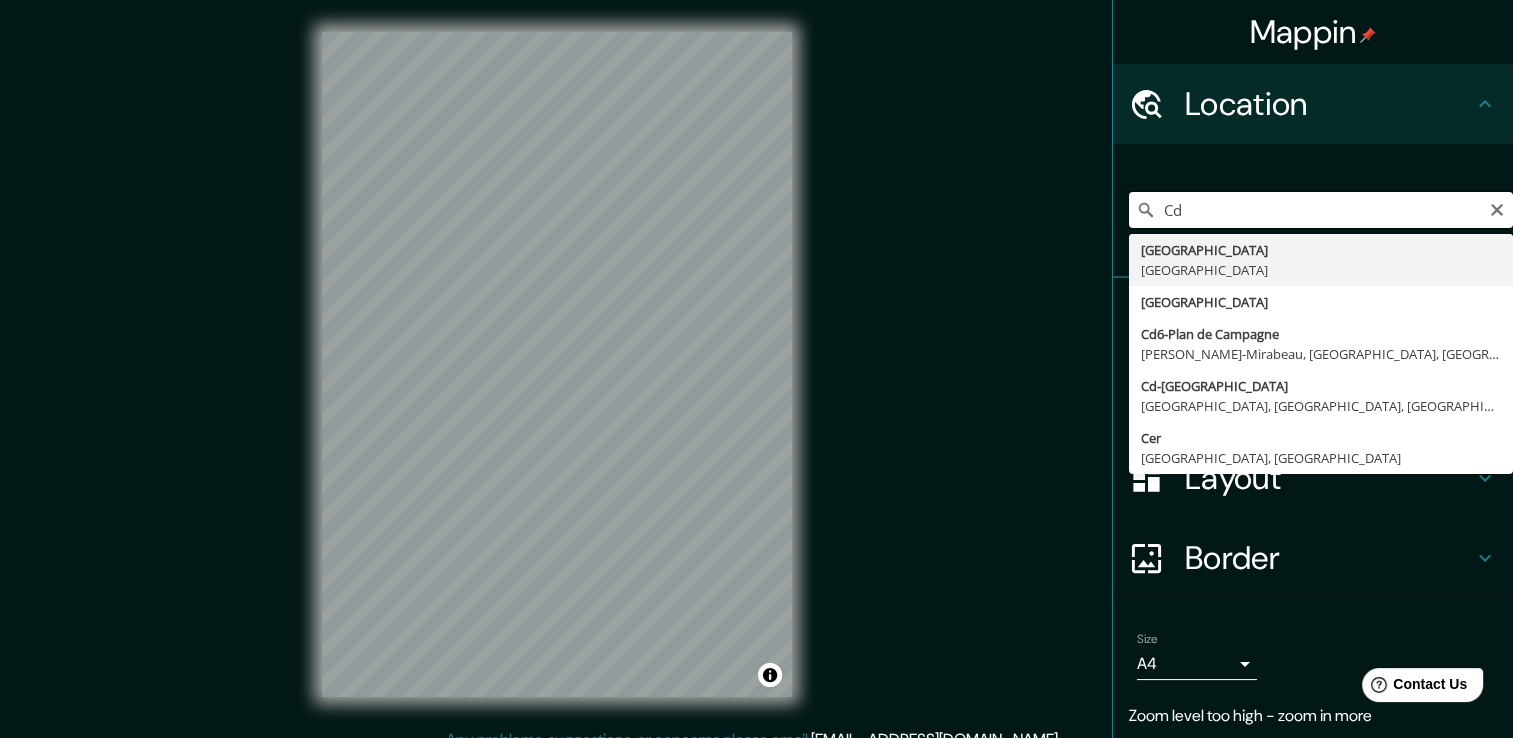 type on "C" 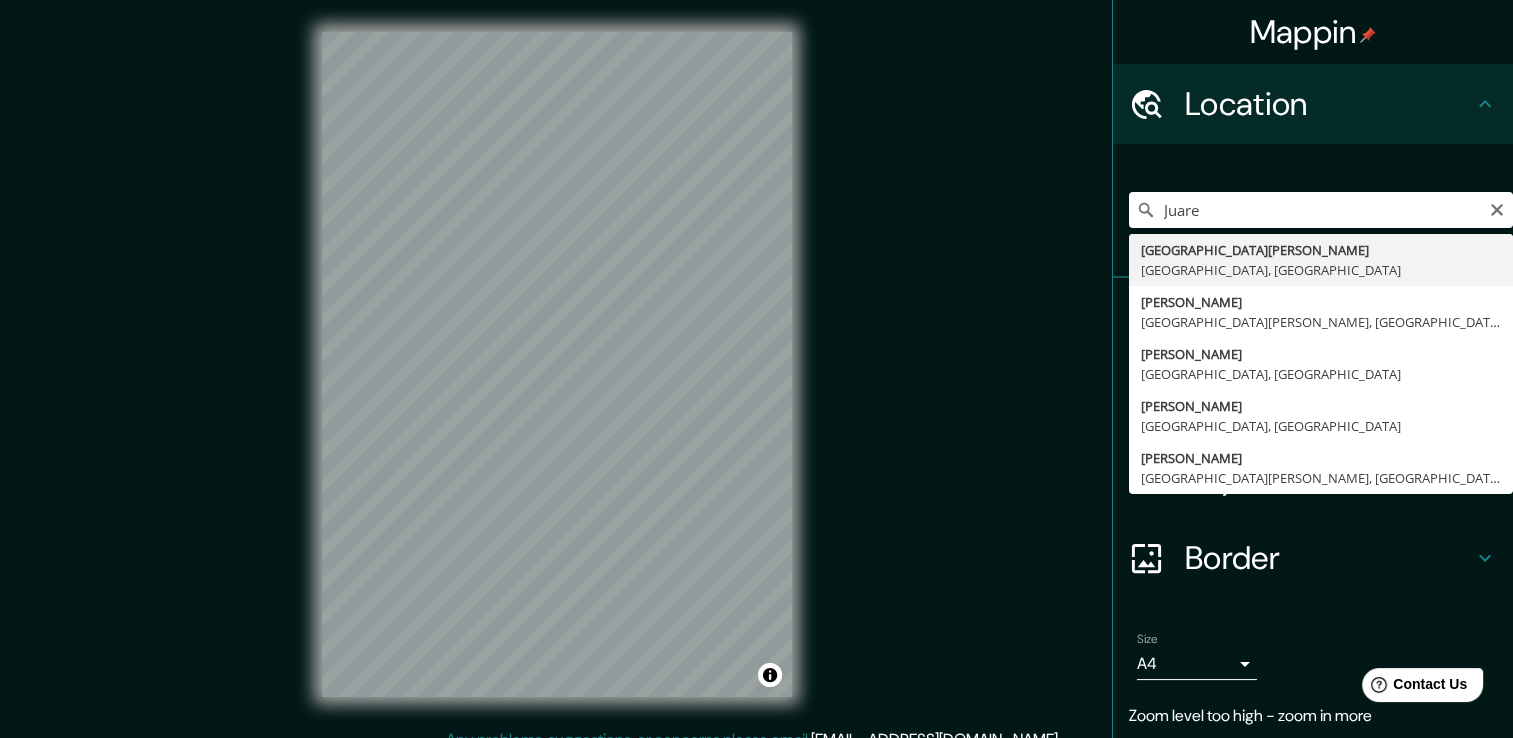 type on "[GEOGRAPHIC_DATA][PERSON_NAME], [GEOGRAPHIC_DATA], [GEOGRAPHIC_DATA]" 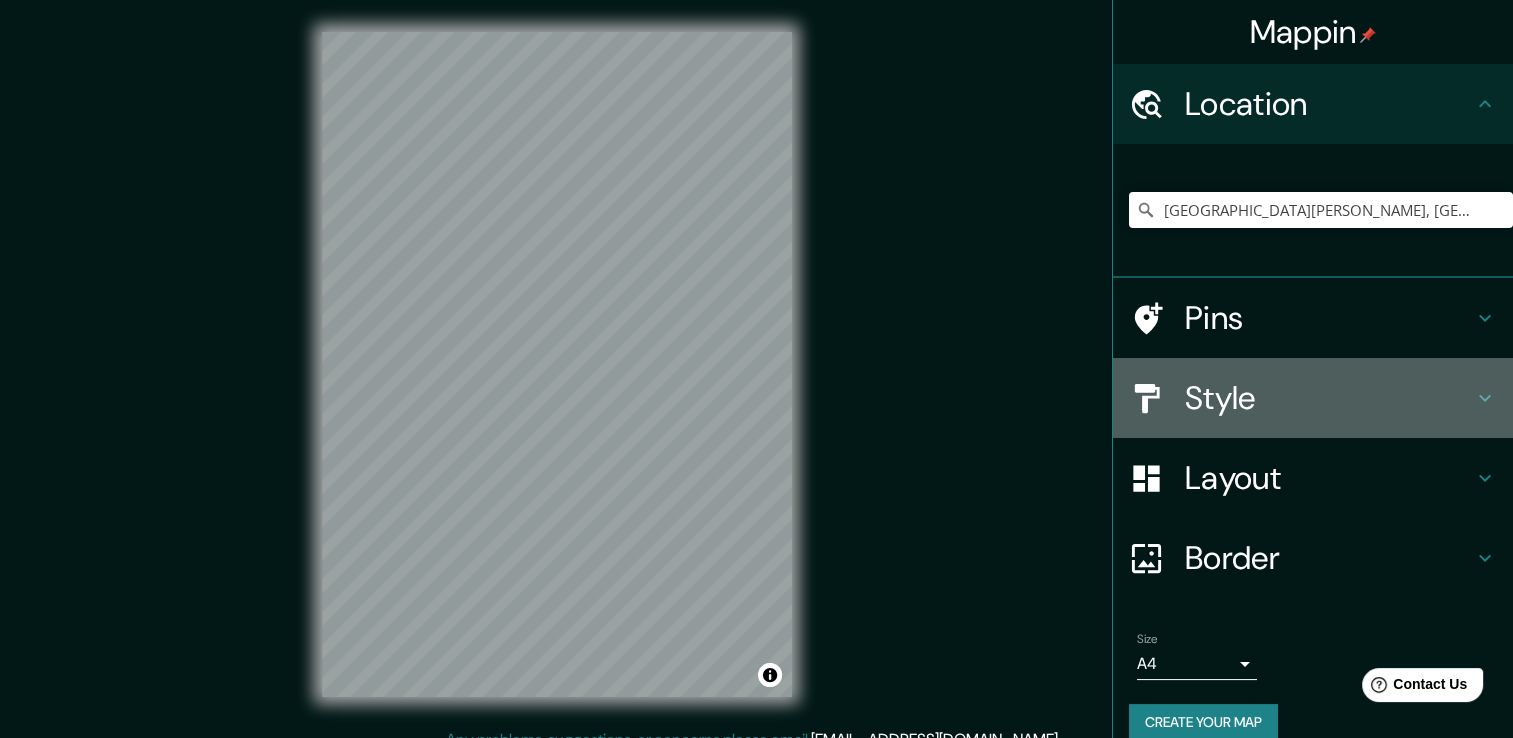 click at bounding box center [1157, 398] 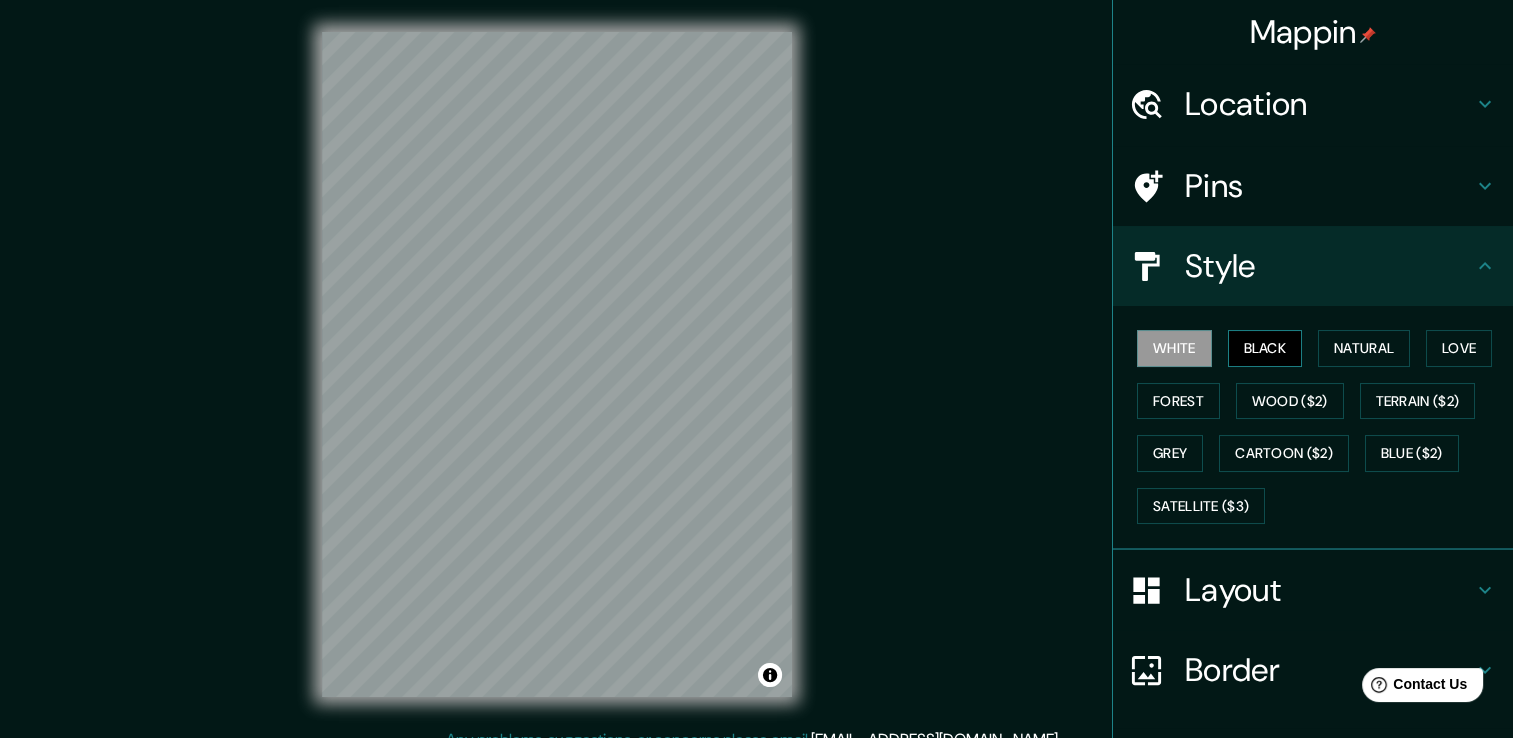 click on "Black" at bounding box center (1265, 348) 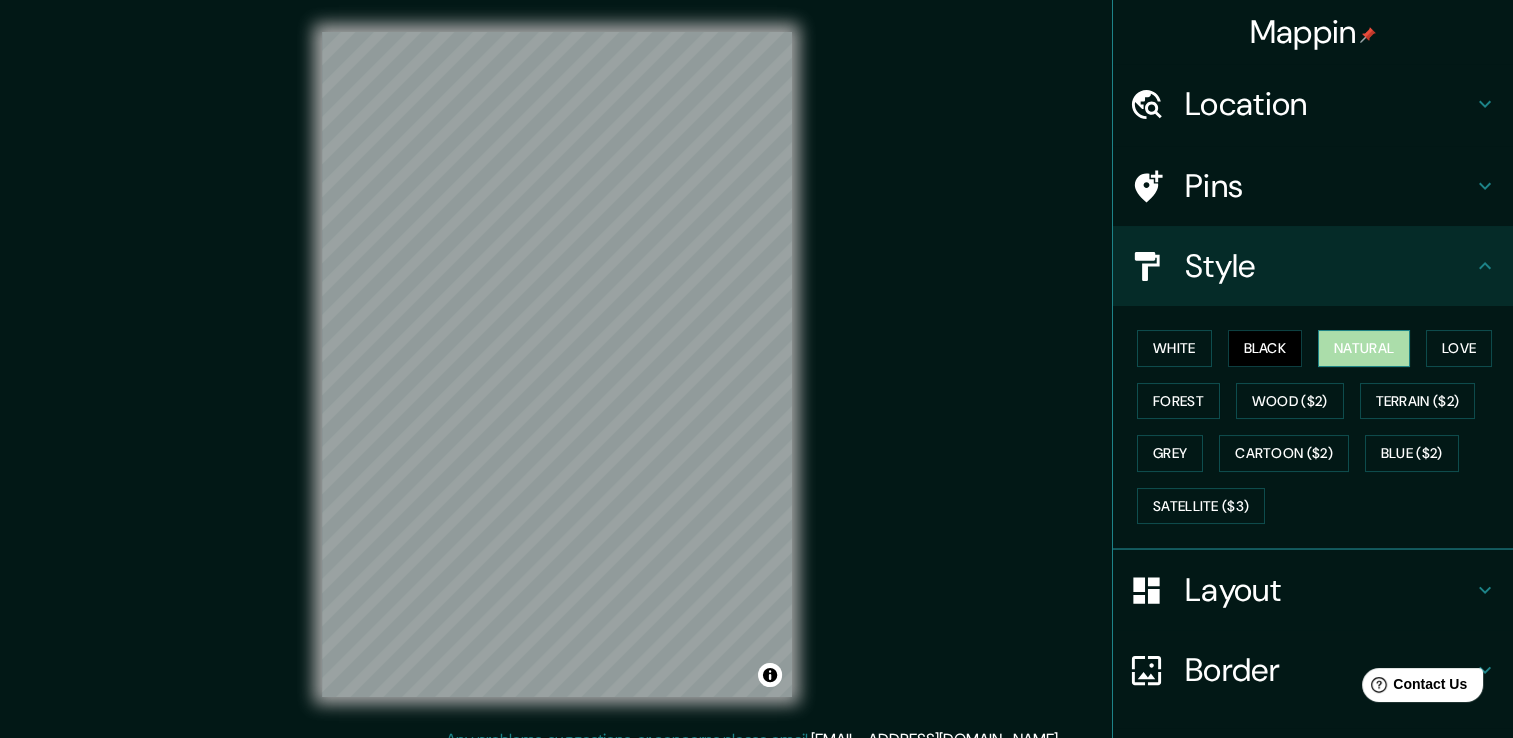 click on "Natural" at bounding box center (1364, 348) 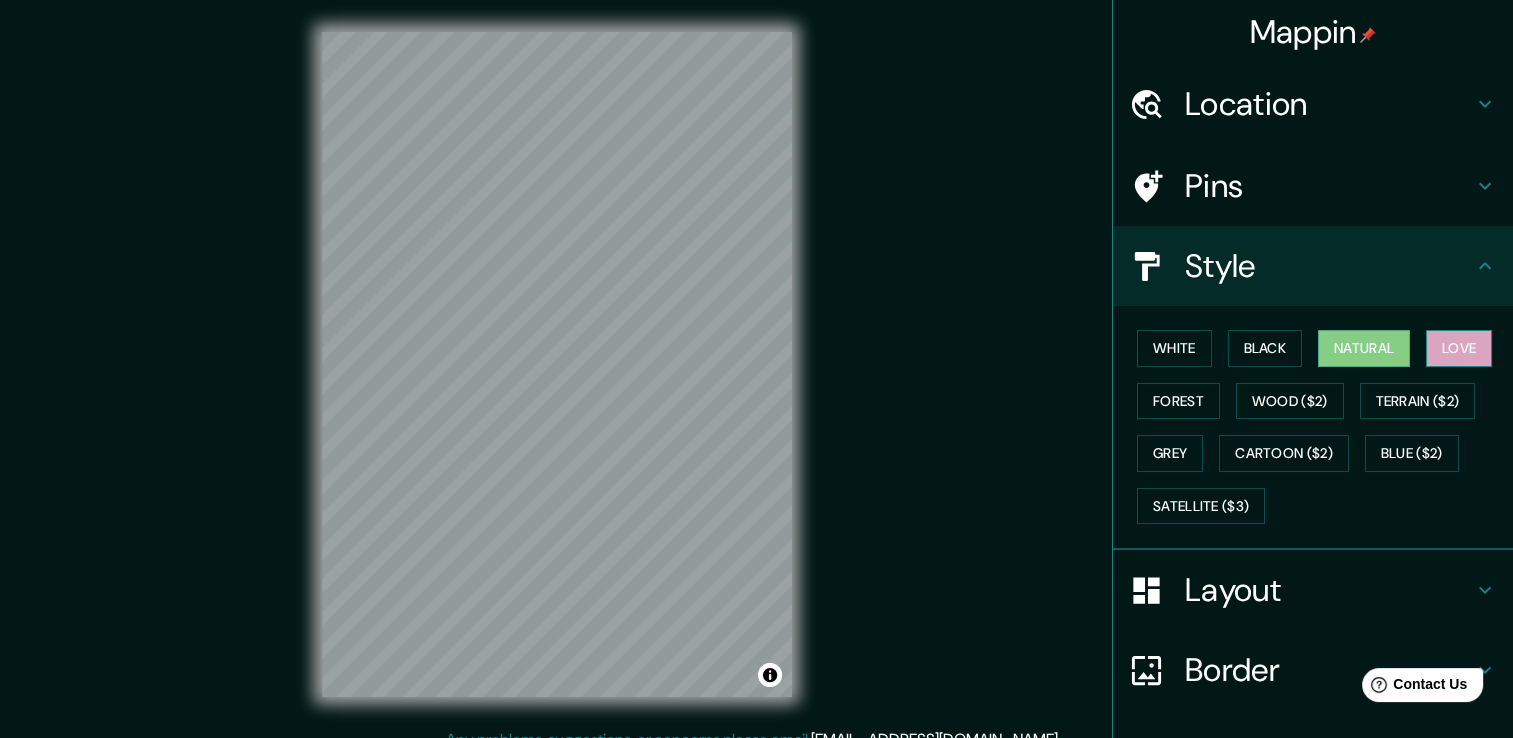 click on "Love" at bounding box center (1459, 348) 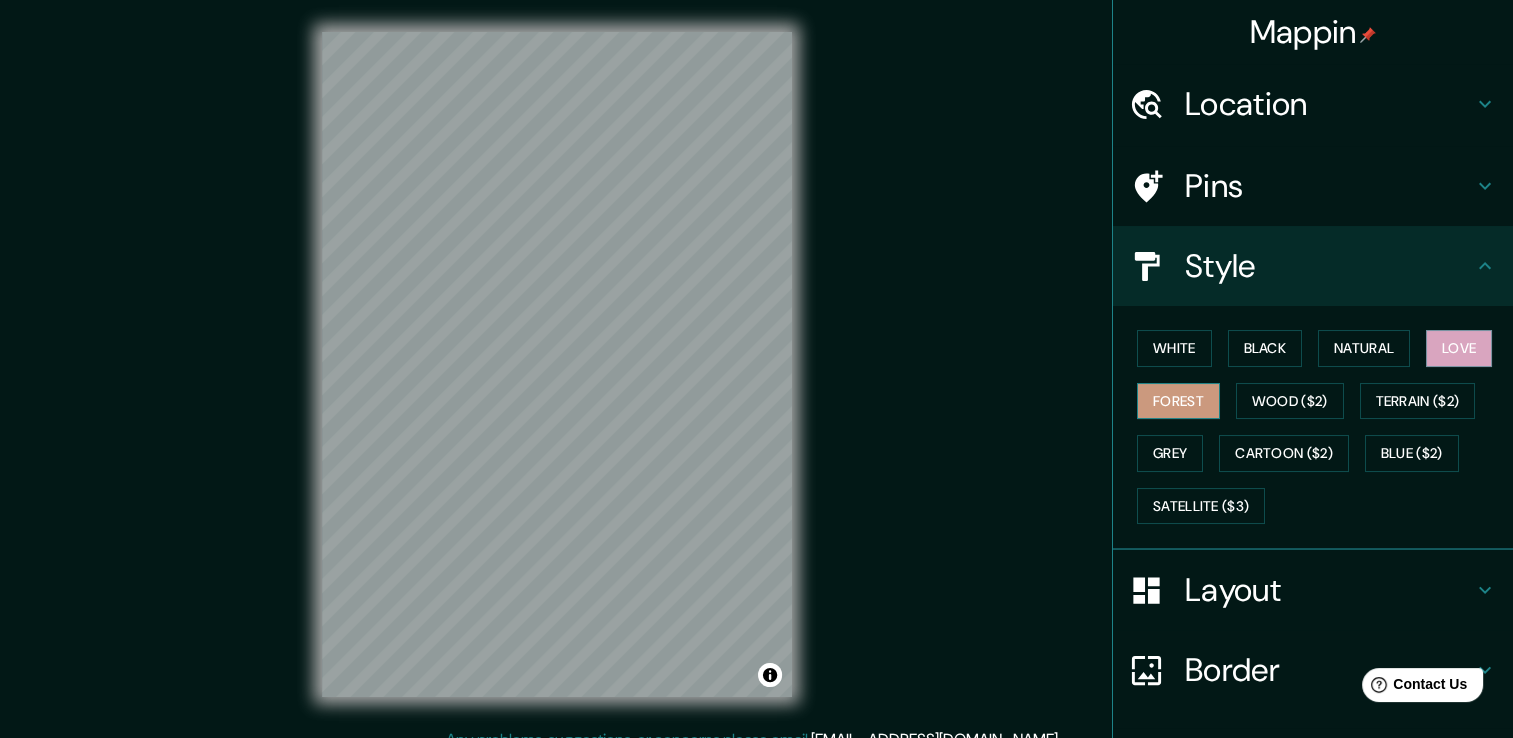 click on "Forest" at bounding box center [1178, 401] 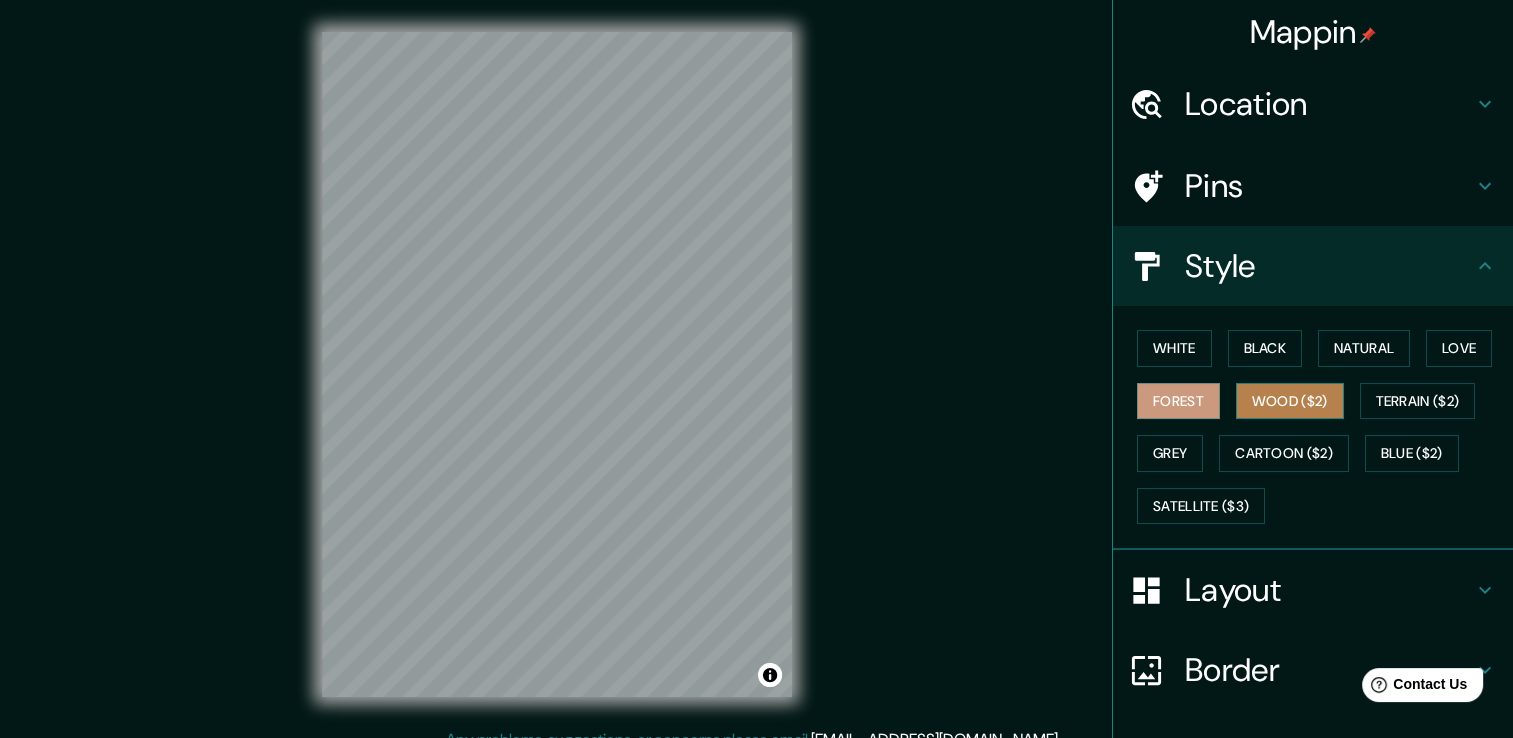 click on "Wood ($2)" at bounding box center [1290, 401] 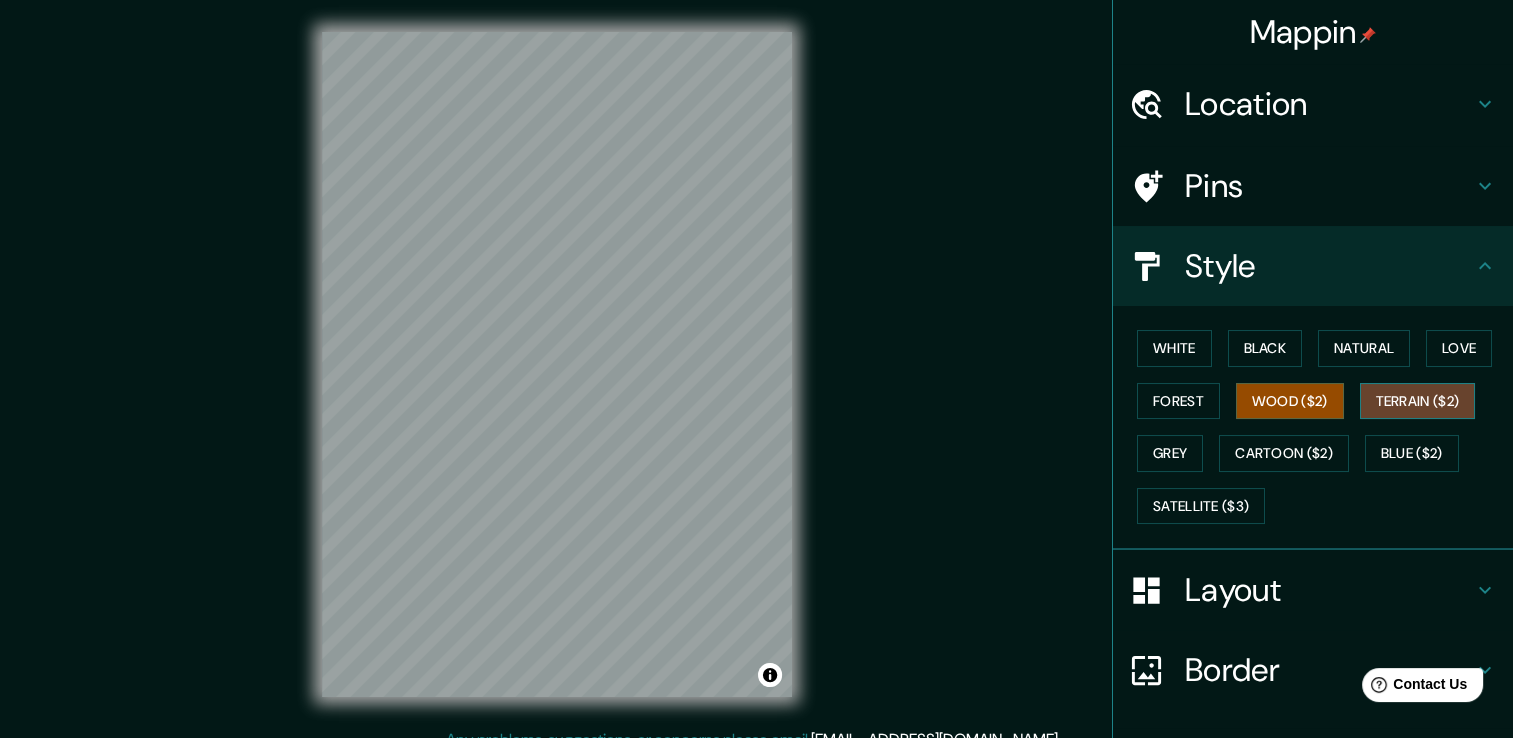 click on "Terrain ($2)" at bounding box center (1418, 401) 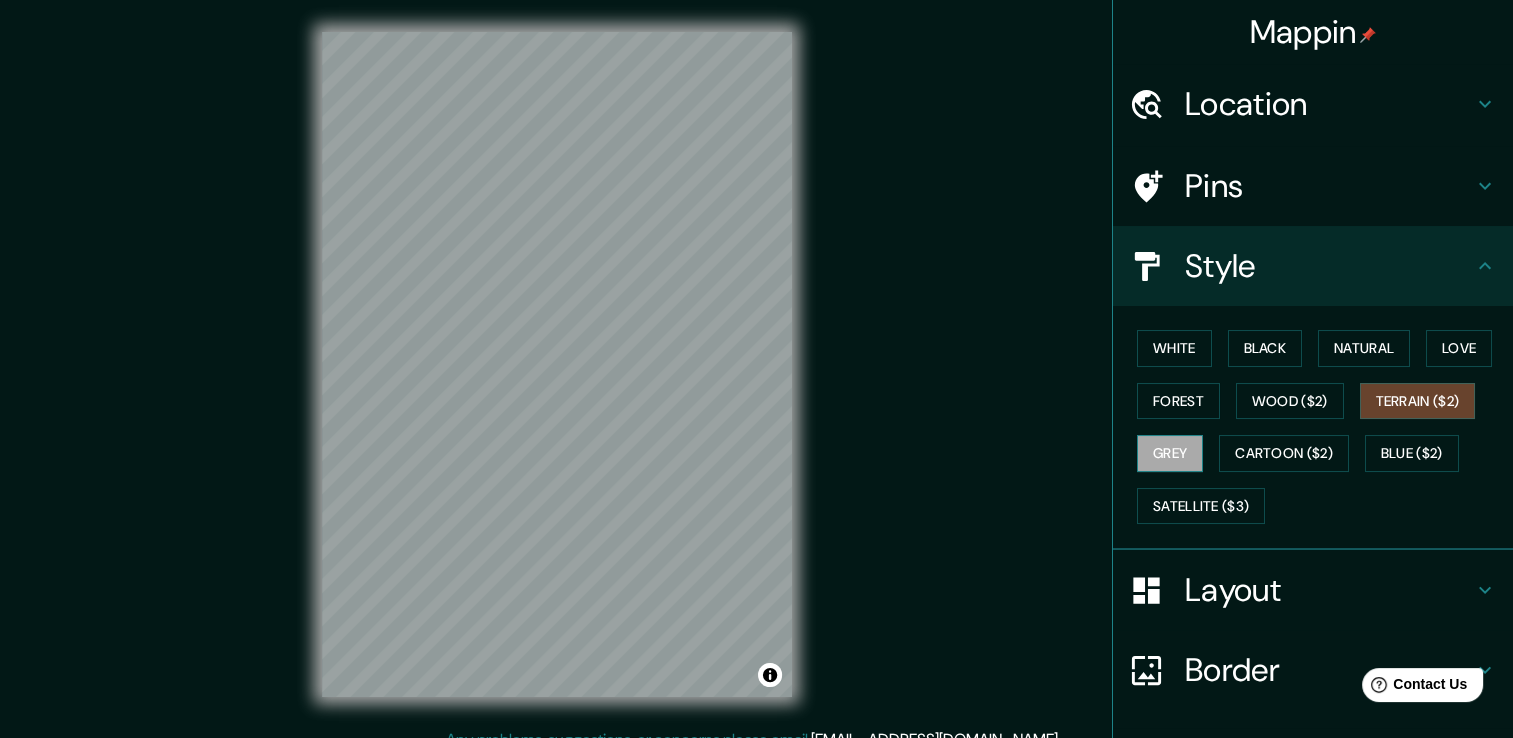click on "Grey" at bounding box center (1170, 453) 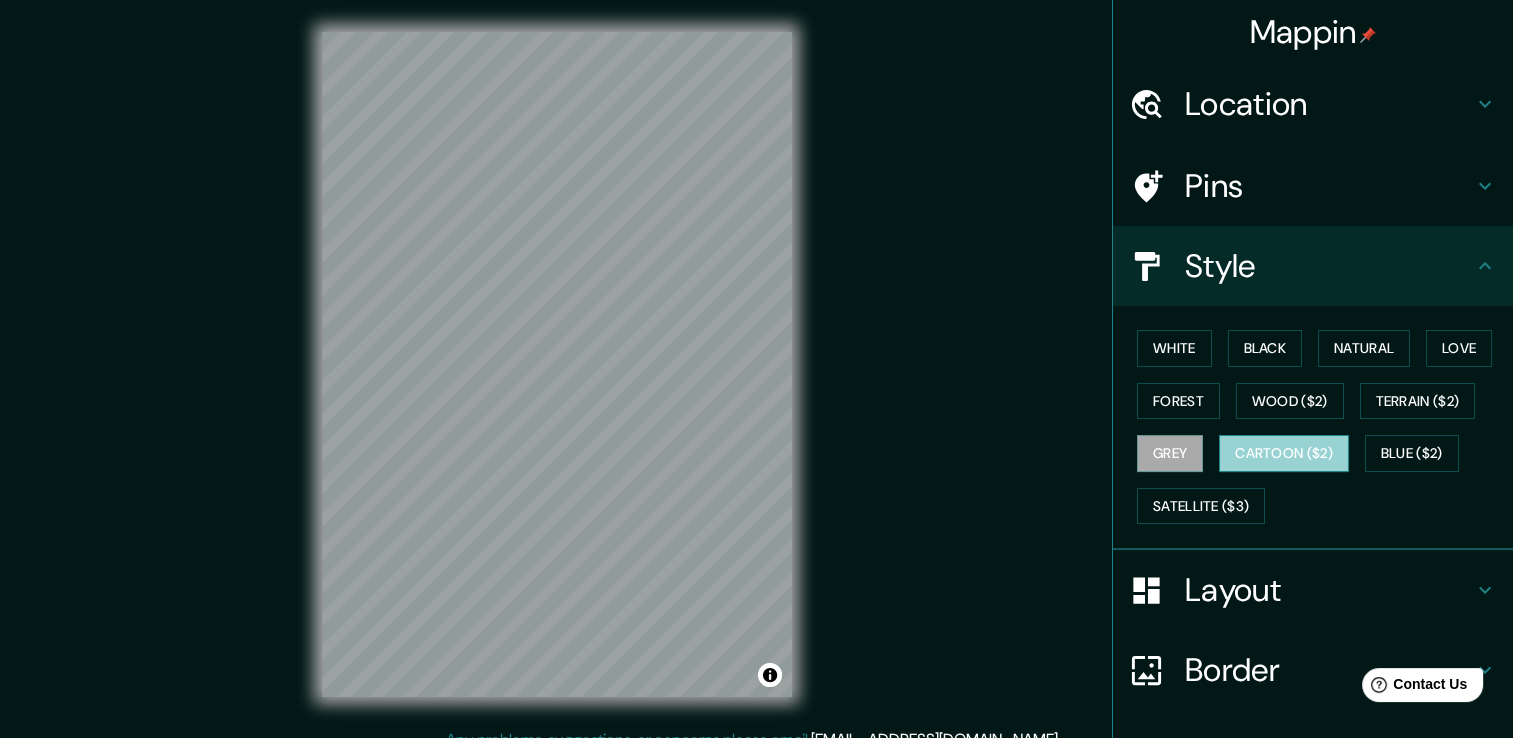 click on "Cartoon ($2)" at bounding box center [1284, 453] 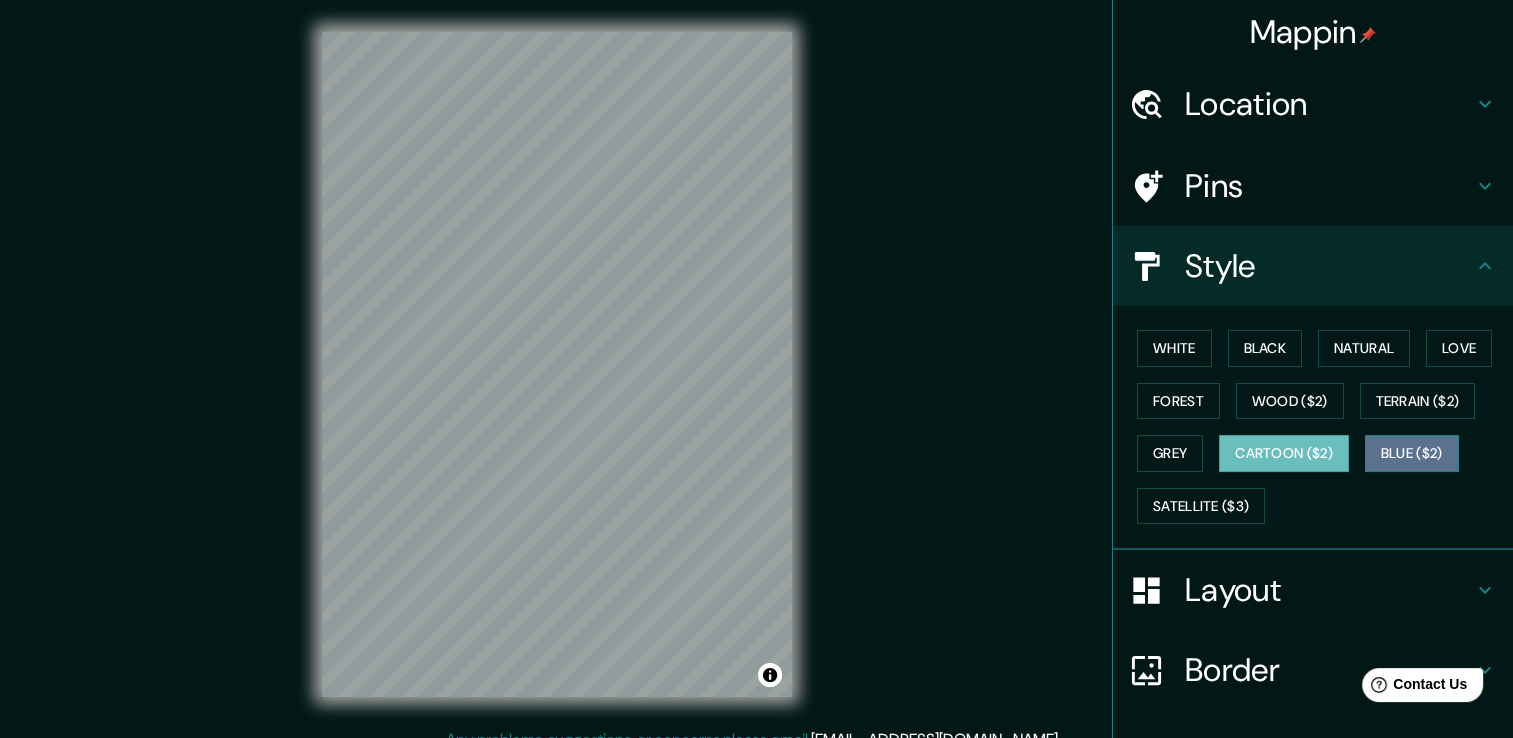click on "Blue ($2)" at bounding box center (1412, 453) 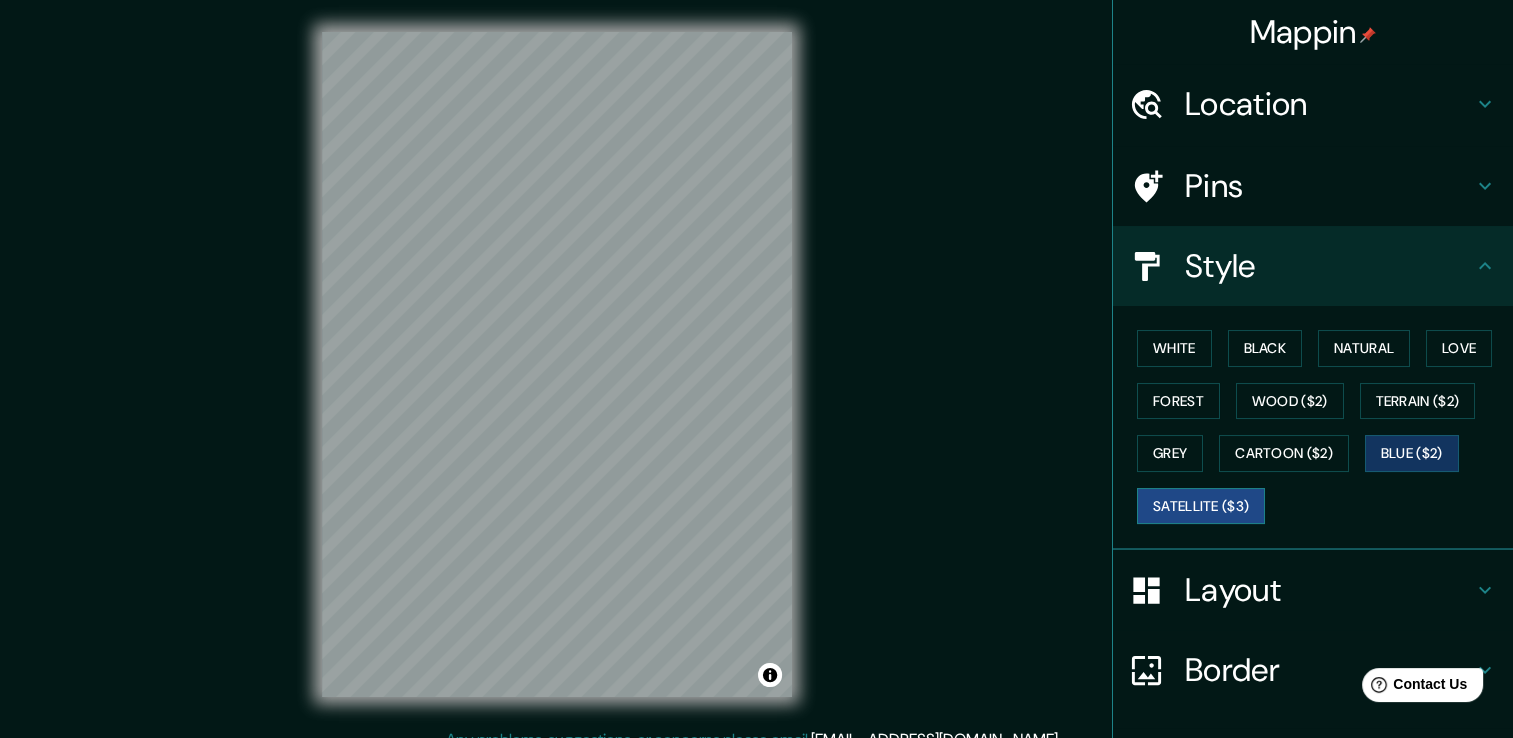 click on "Satellite ($3)" at bounding box center [1201, 506] 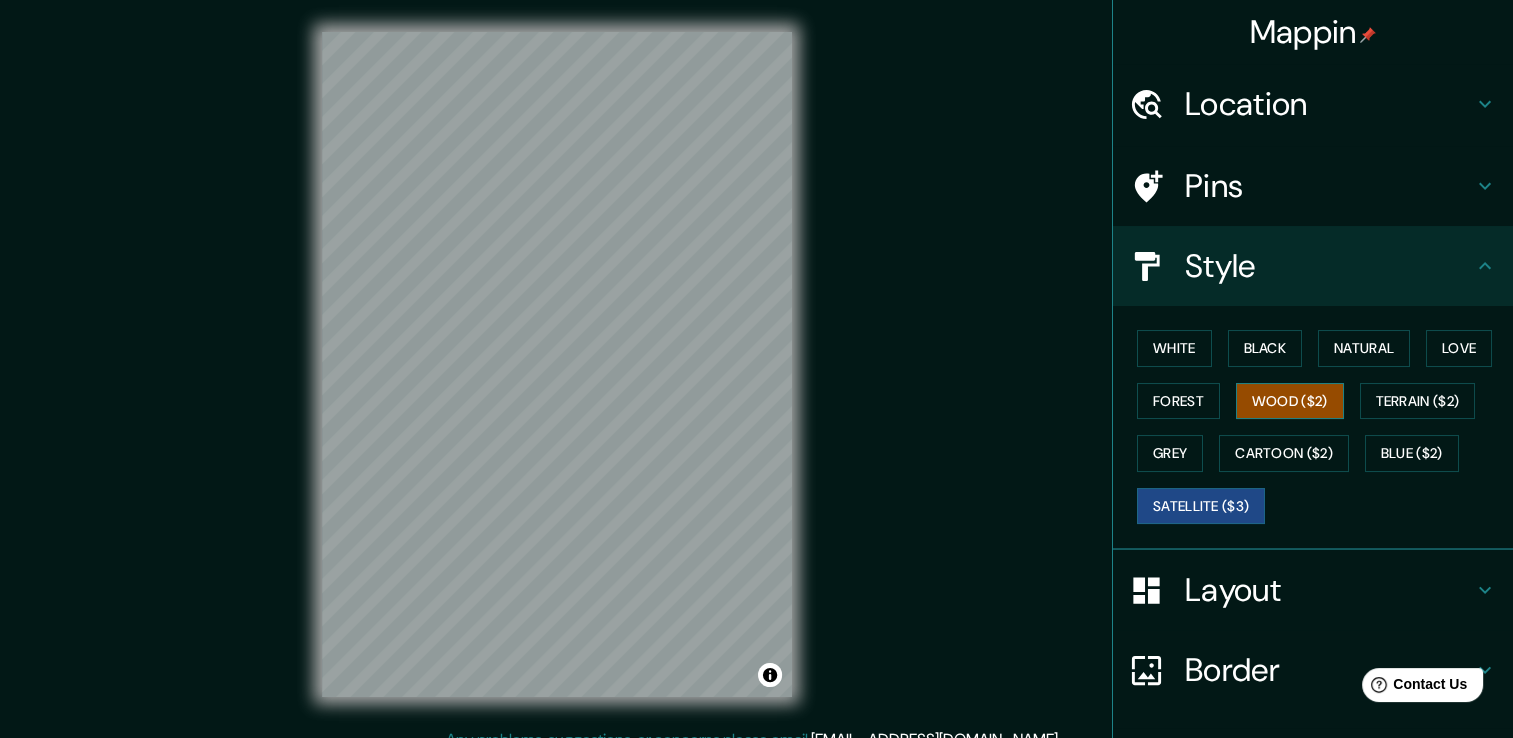 click on "Wood ($2)" at bounding box center [1290, 401] 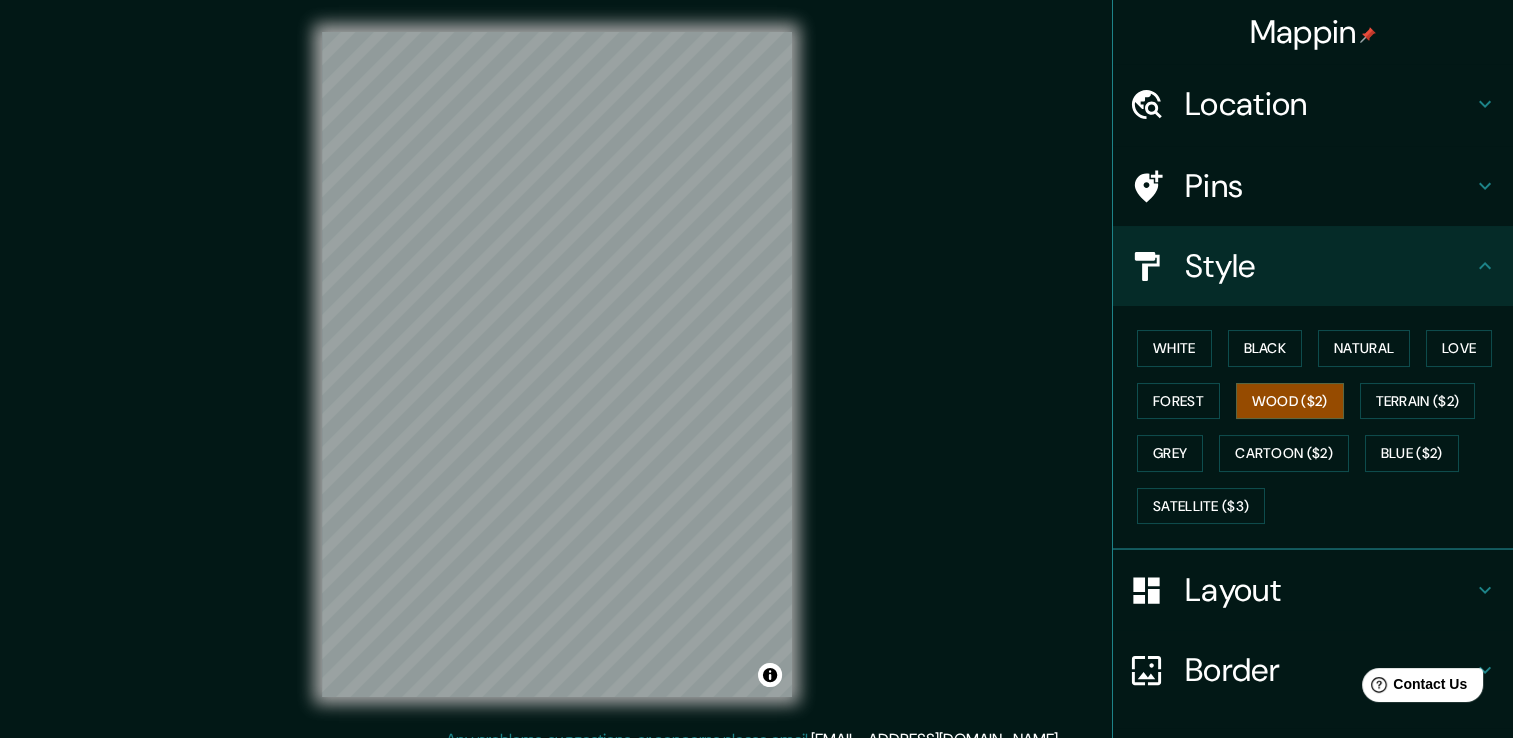click on "Layout" at bounding box center [1329, 590] 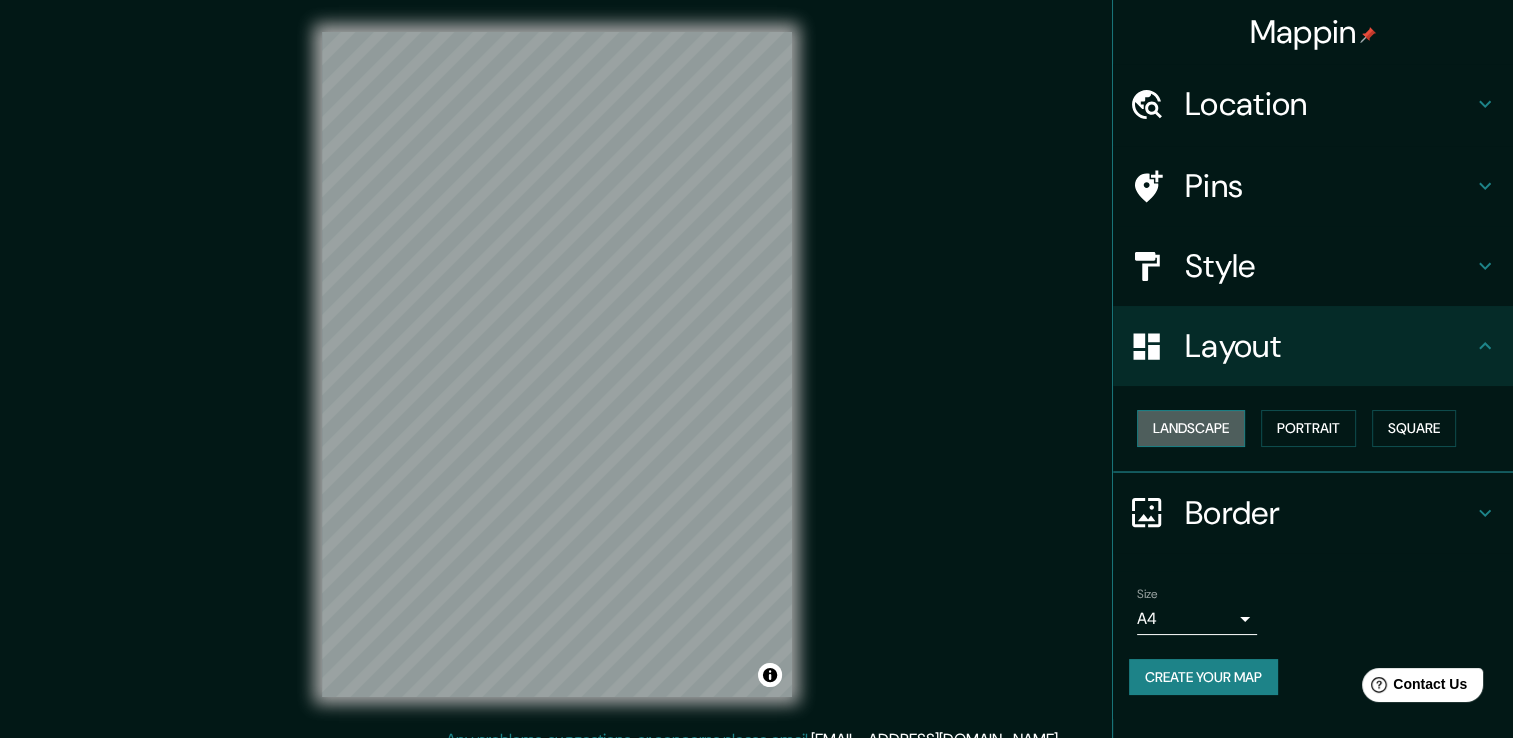 click on "Landscape" at bounding box center (1191, 428) 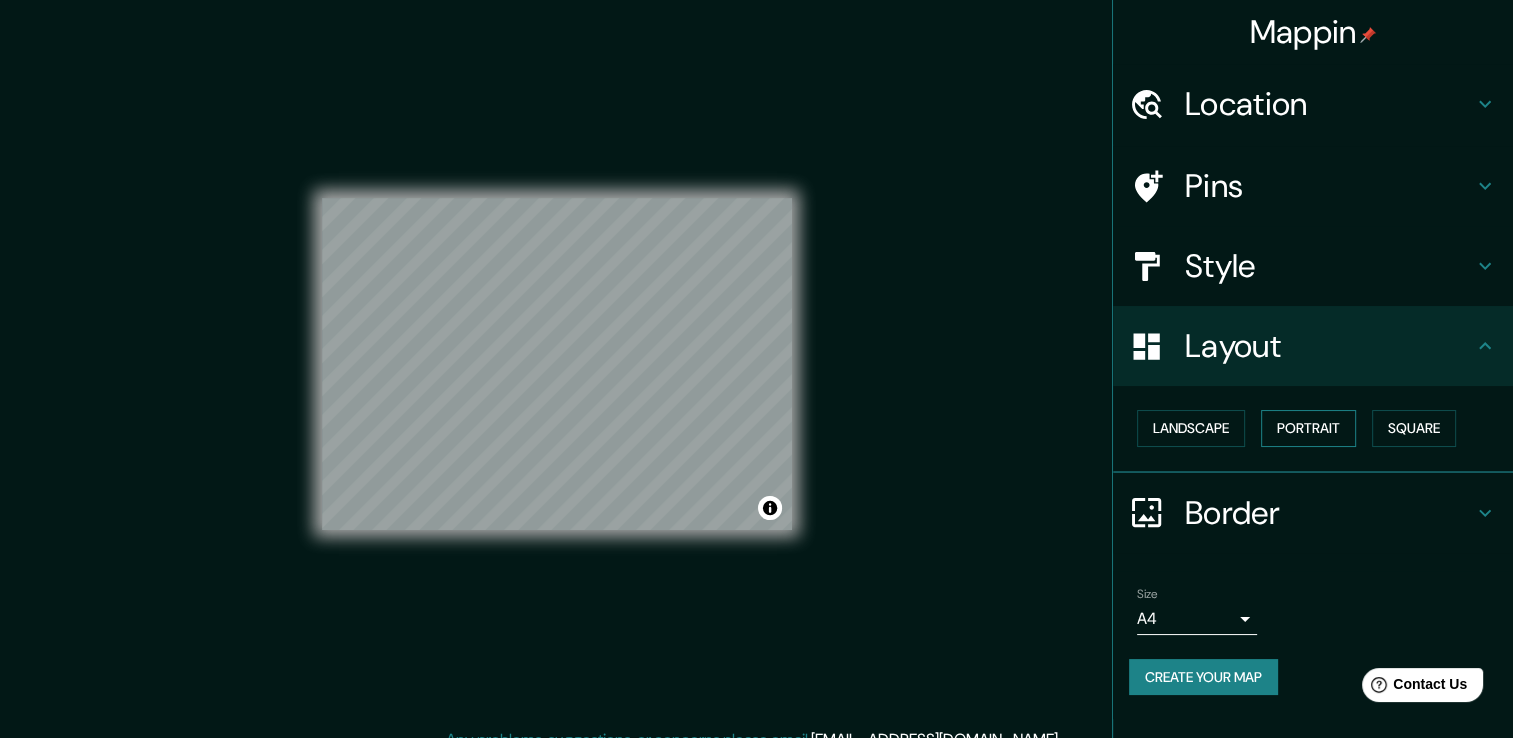 click on "Portrait" at bounding box center [1308, 428] 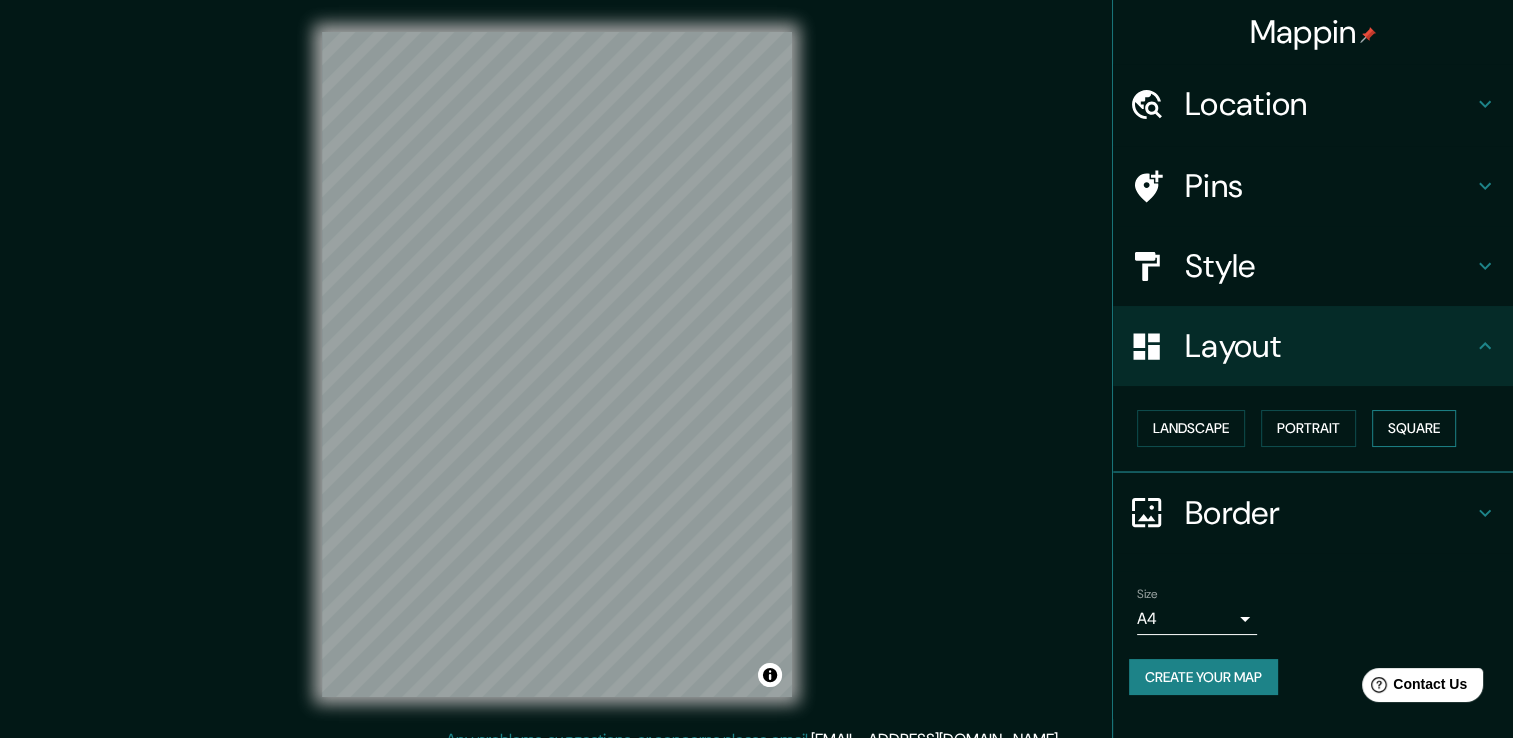 click on "Square" at bounding box center [1414, 428] 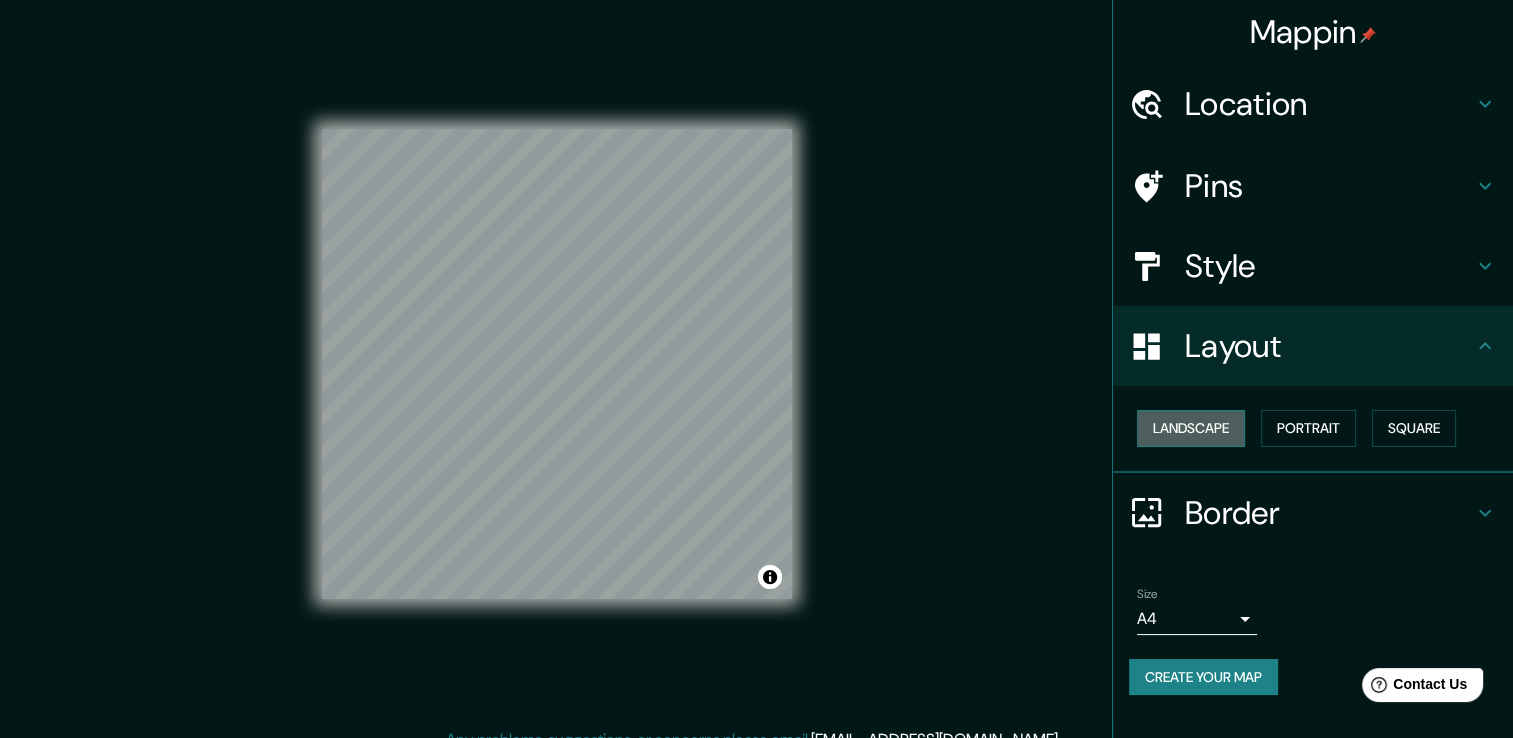 click on "Landscape" at bounding box center (1191, 428) 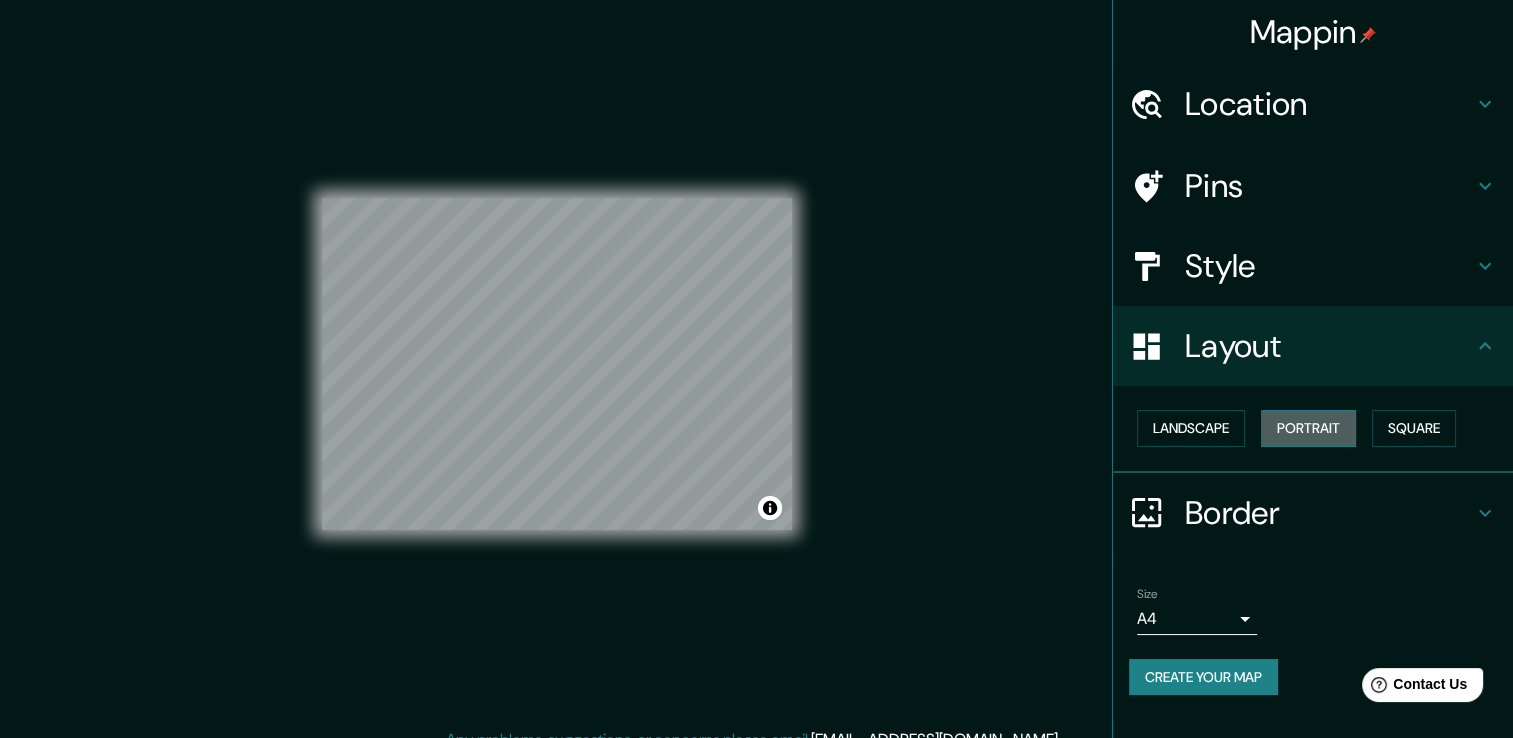 click on "Portrait" at bounding box center [1308, 428] 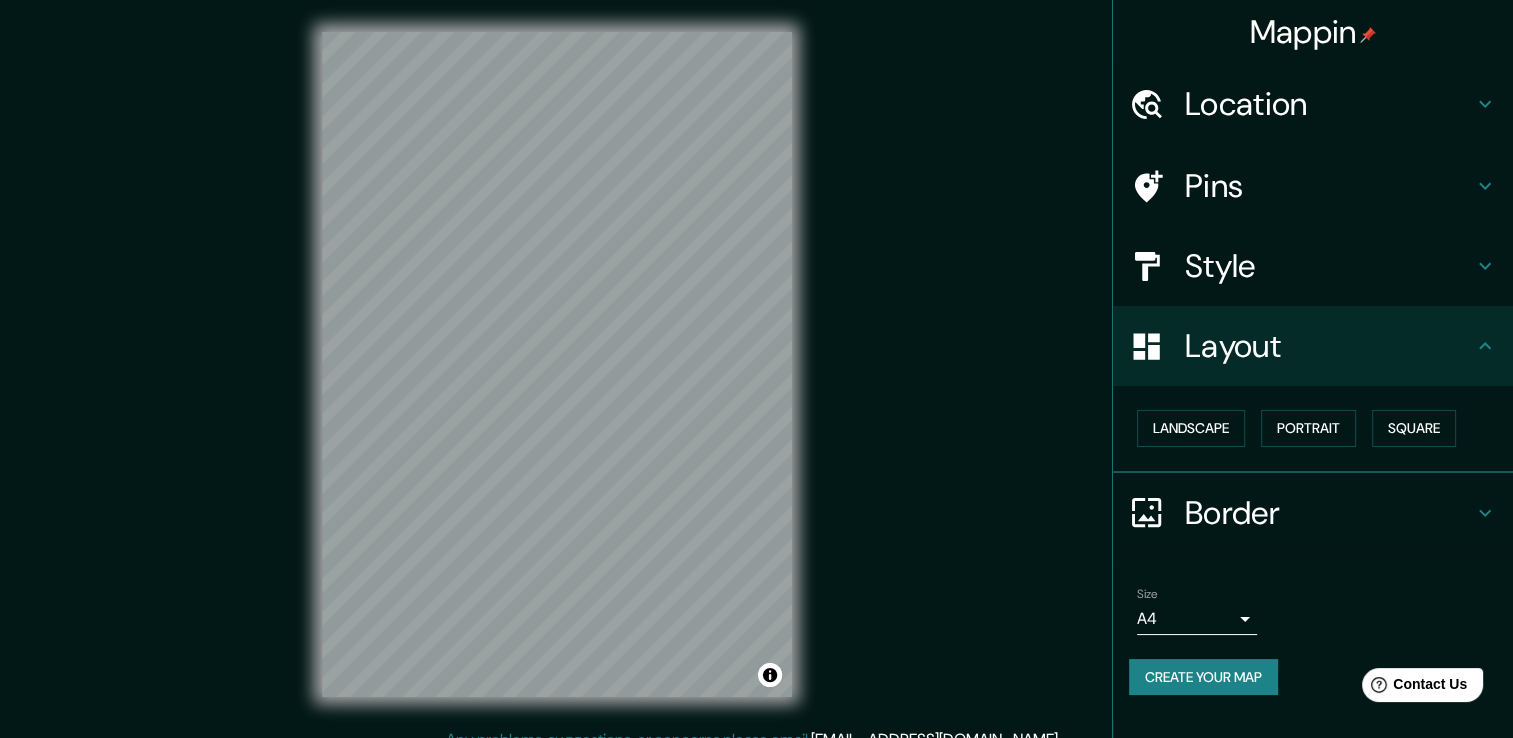 click on "Border" at bounding box center (1329, 513) 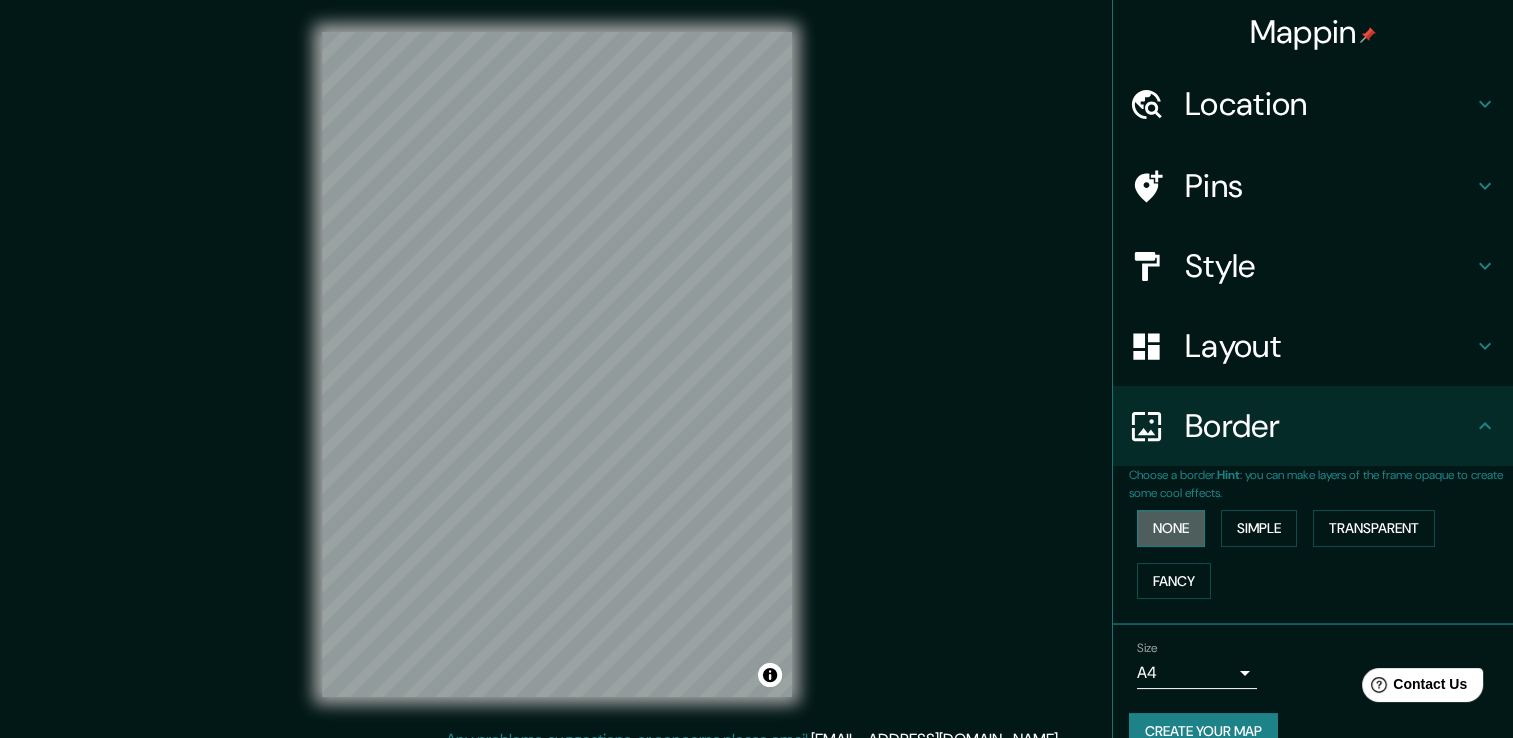 click on "None" at bounding box center (1171, 528) 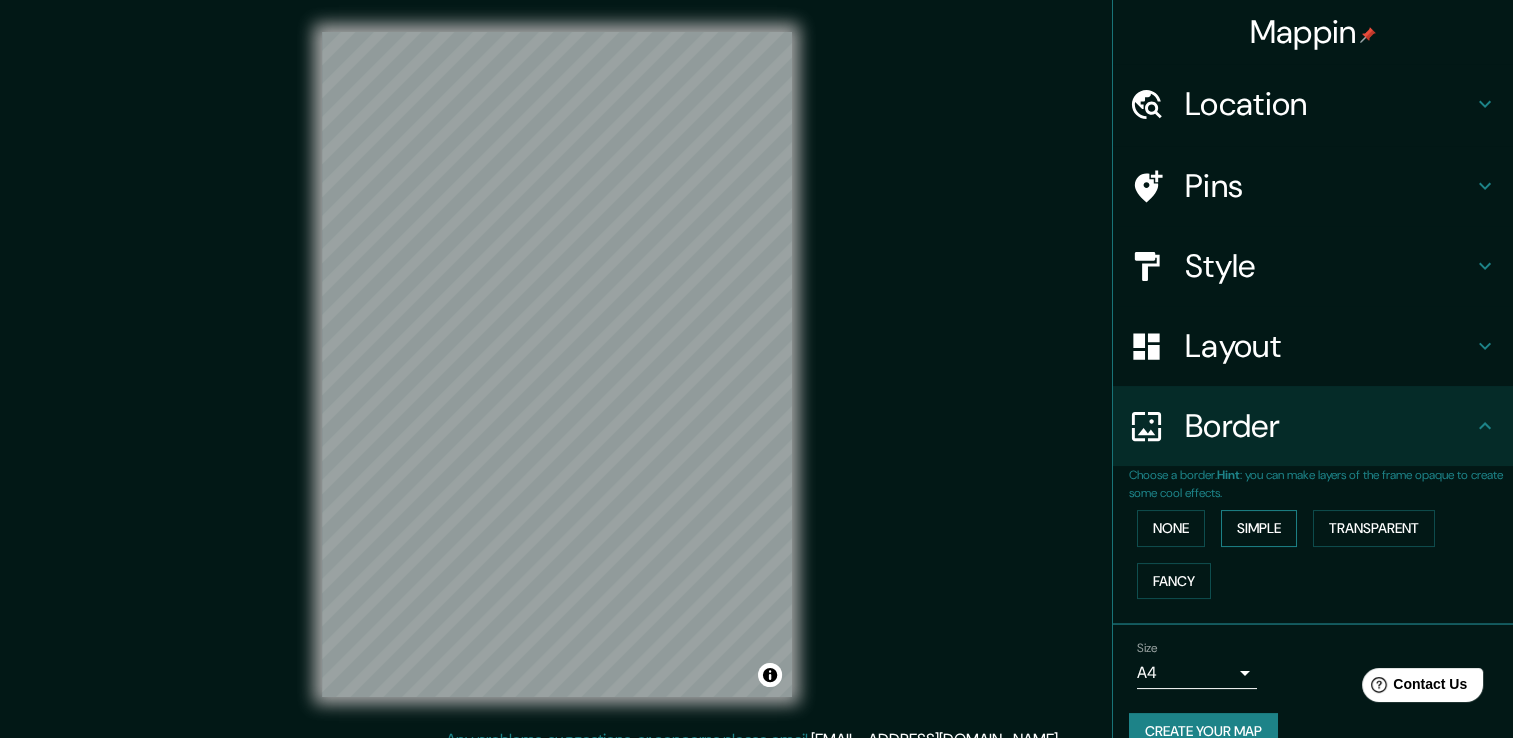 click on "Simple" at bounding box center (1259, 528) 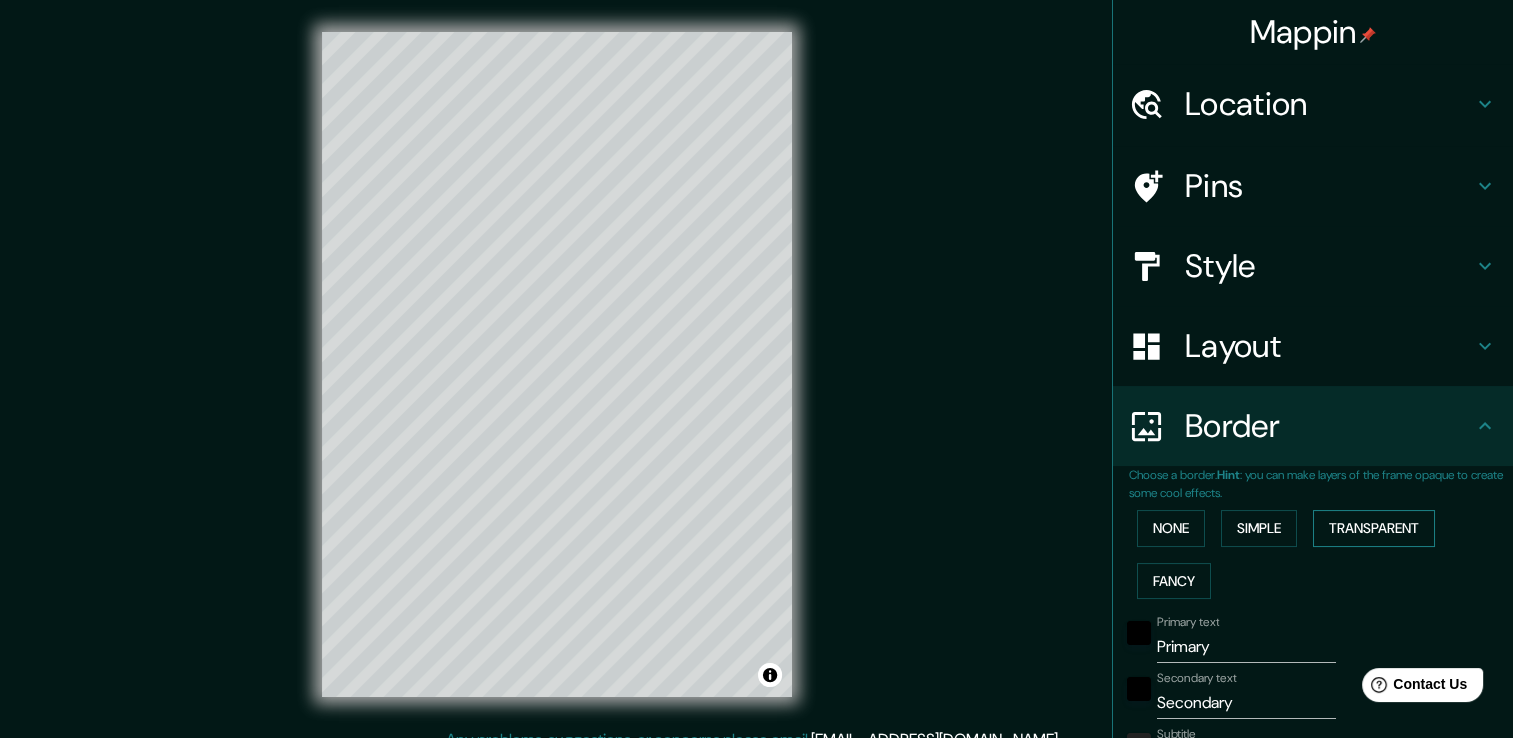 click on "Transparent" at bounding box center [1374, 528] 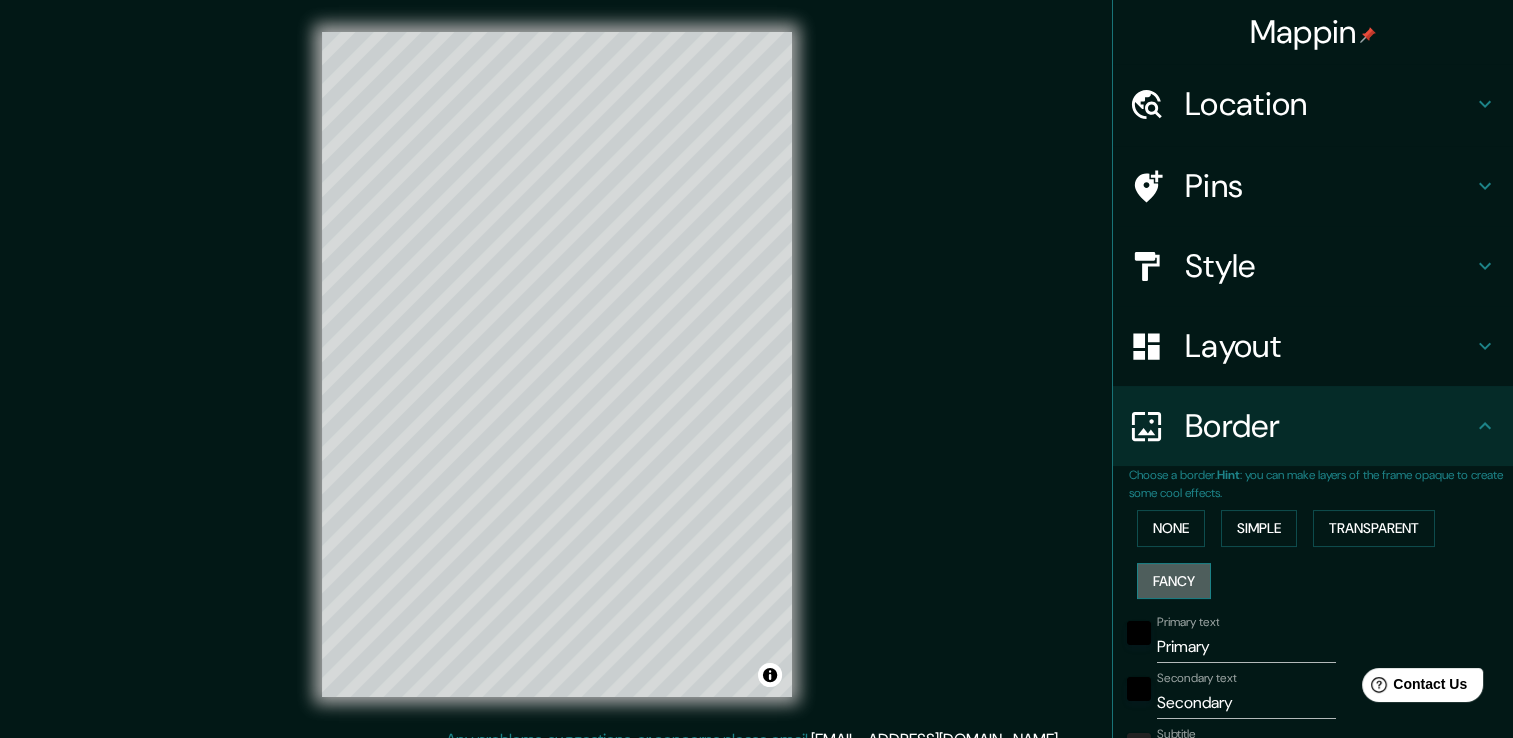 click on "Fancy" at bounding box center (1174, 581) 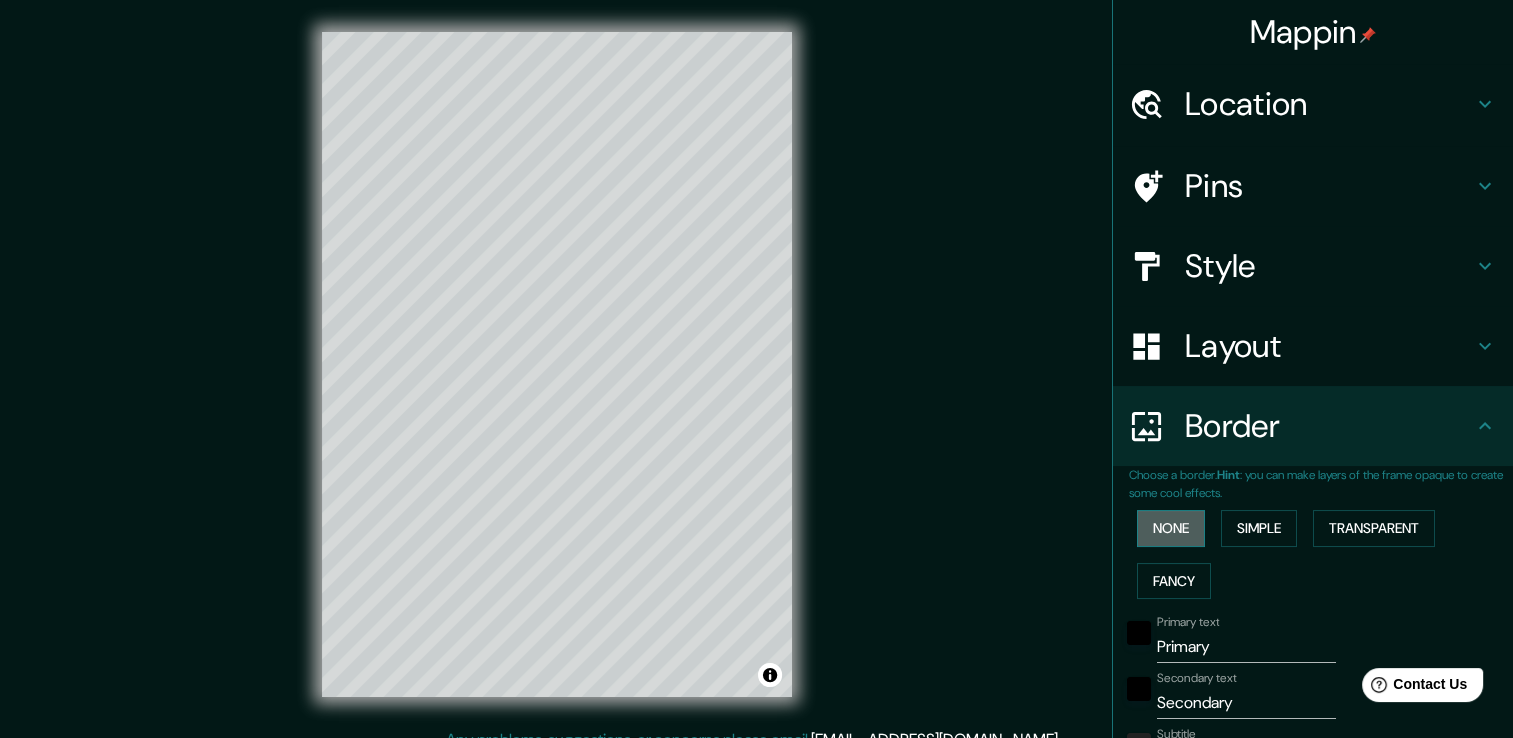 click on "None" at bounding box center [1171, 528] 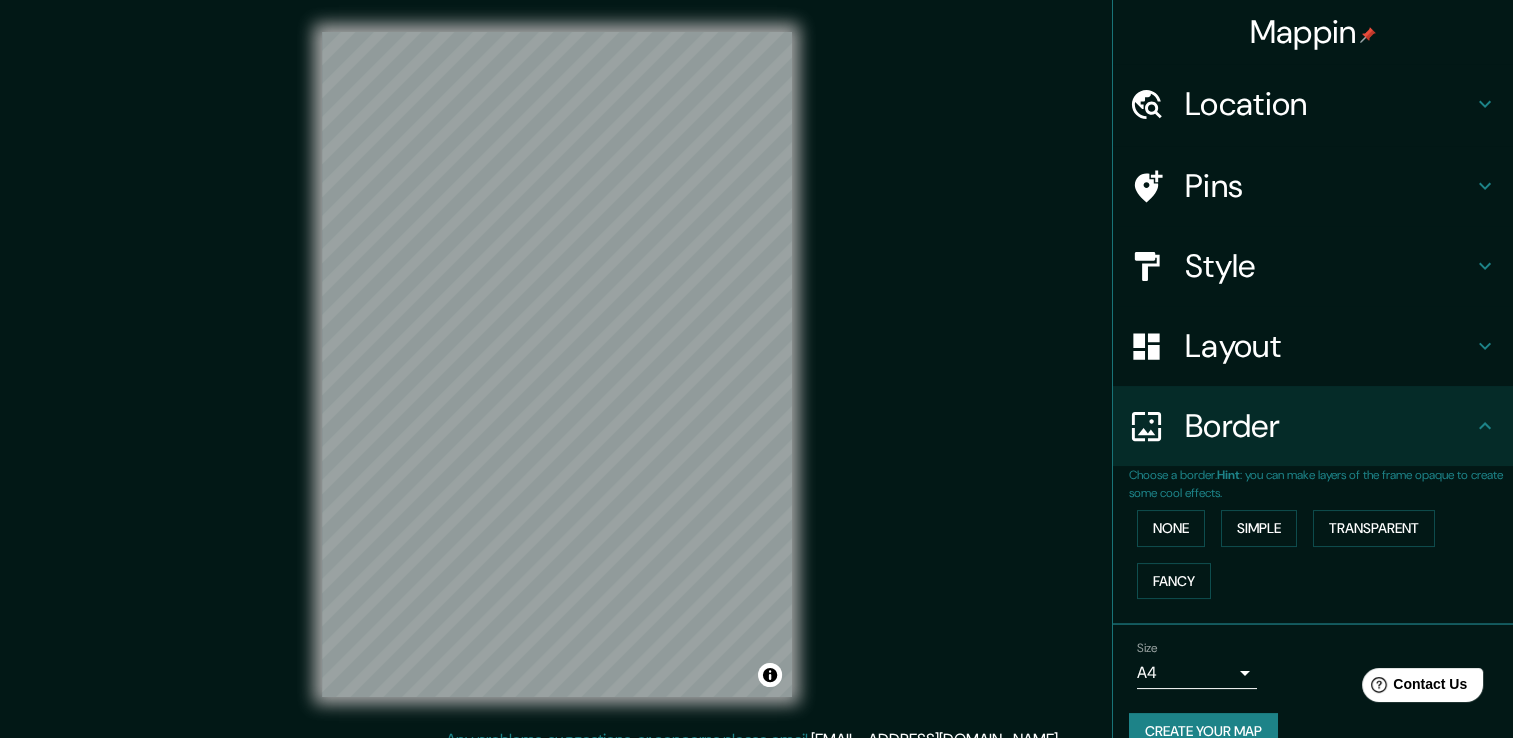 click on "Border" at bounding box center [1313, 426] 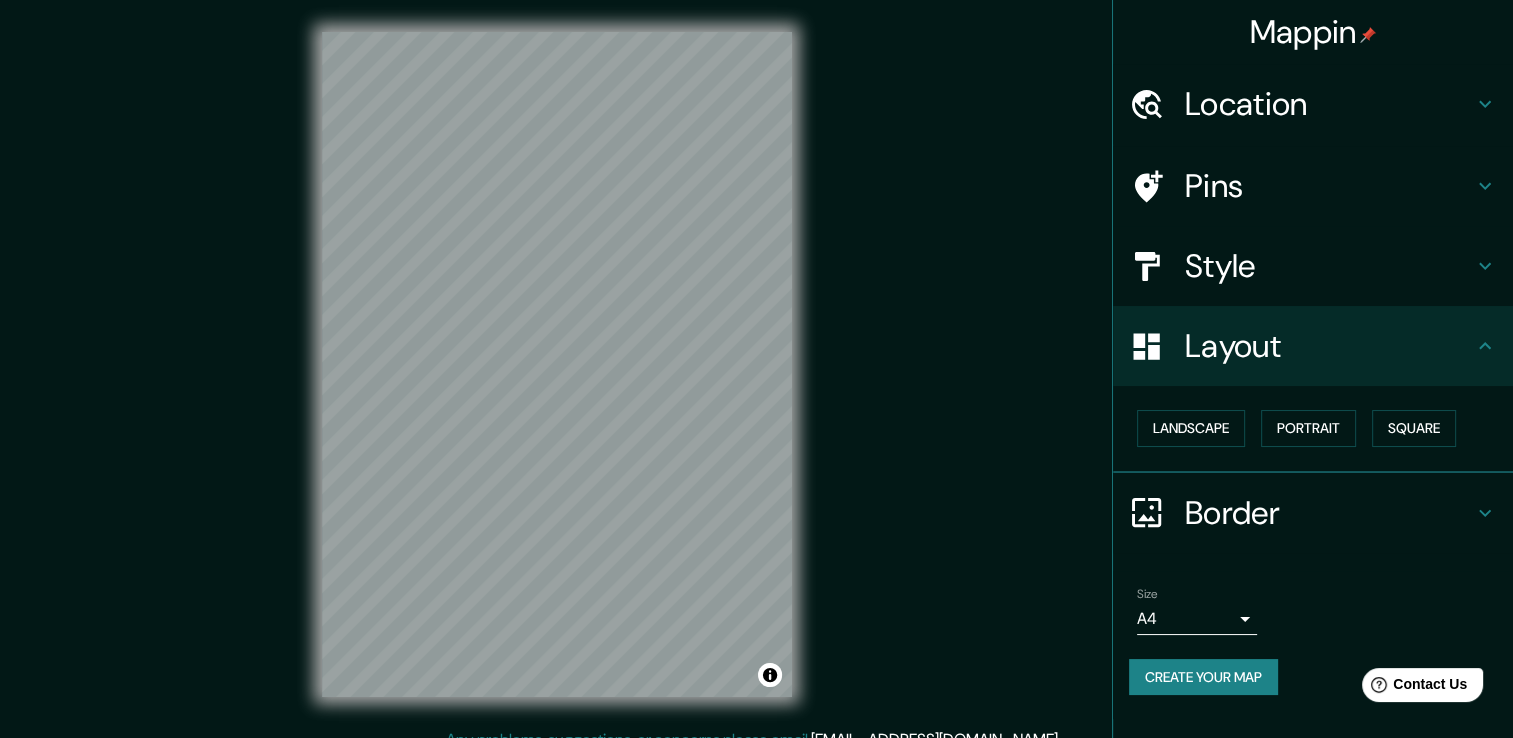 click on "Border" at bounding box center (1329, 513) 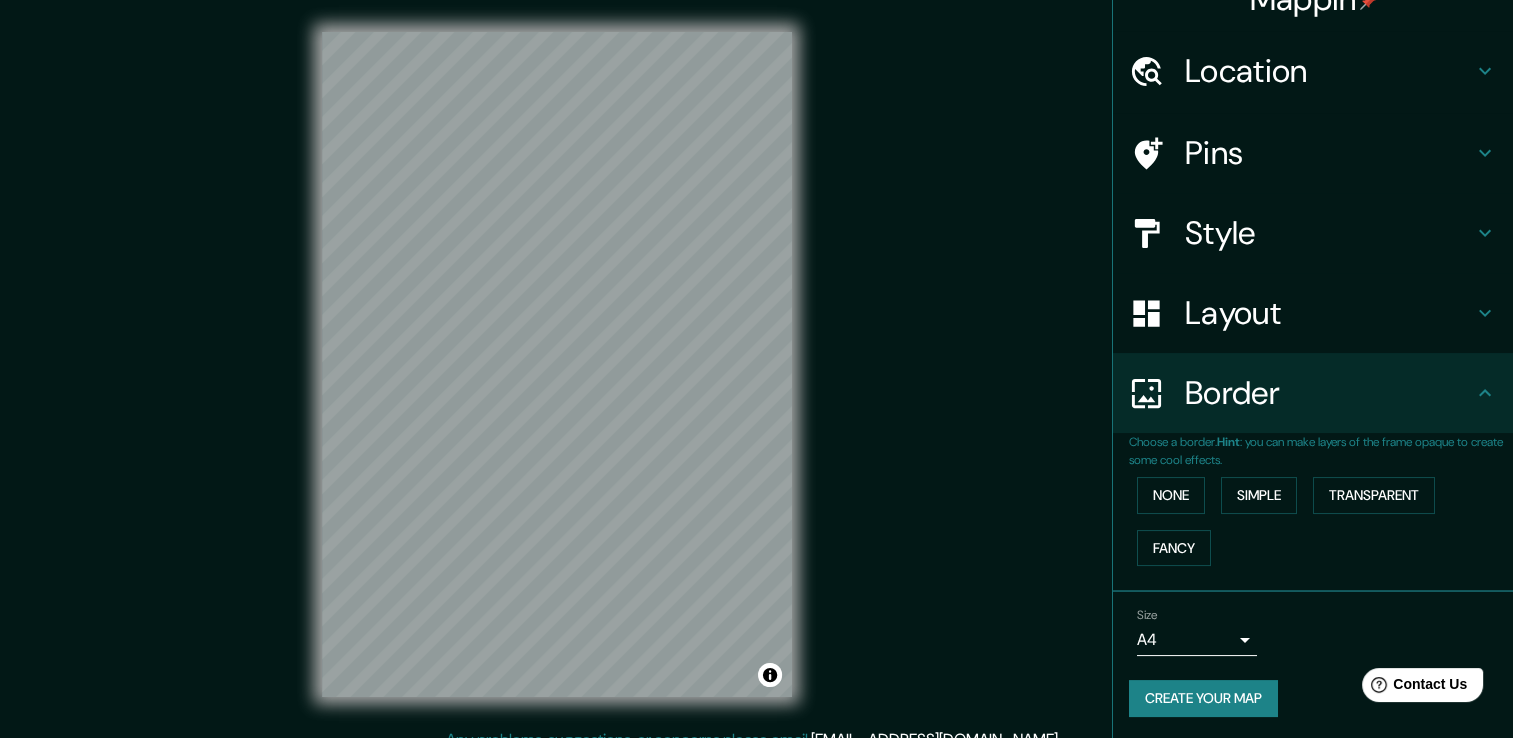 scroll, scrollTop: 0, scrollLeft: 0, axis: both 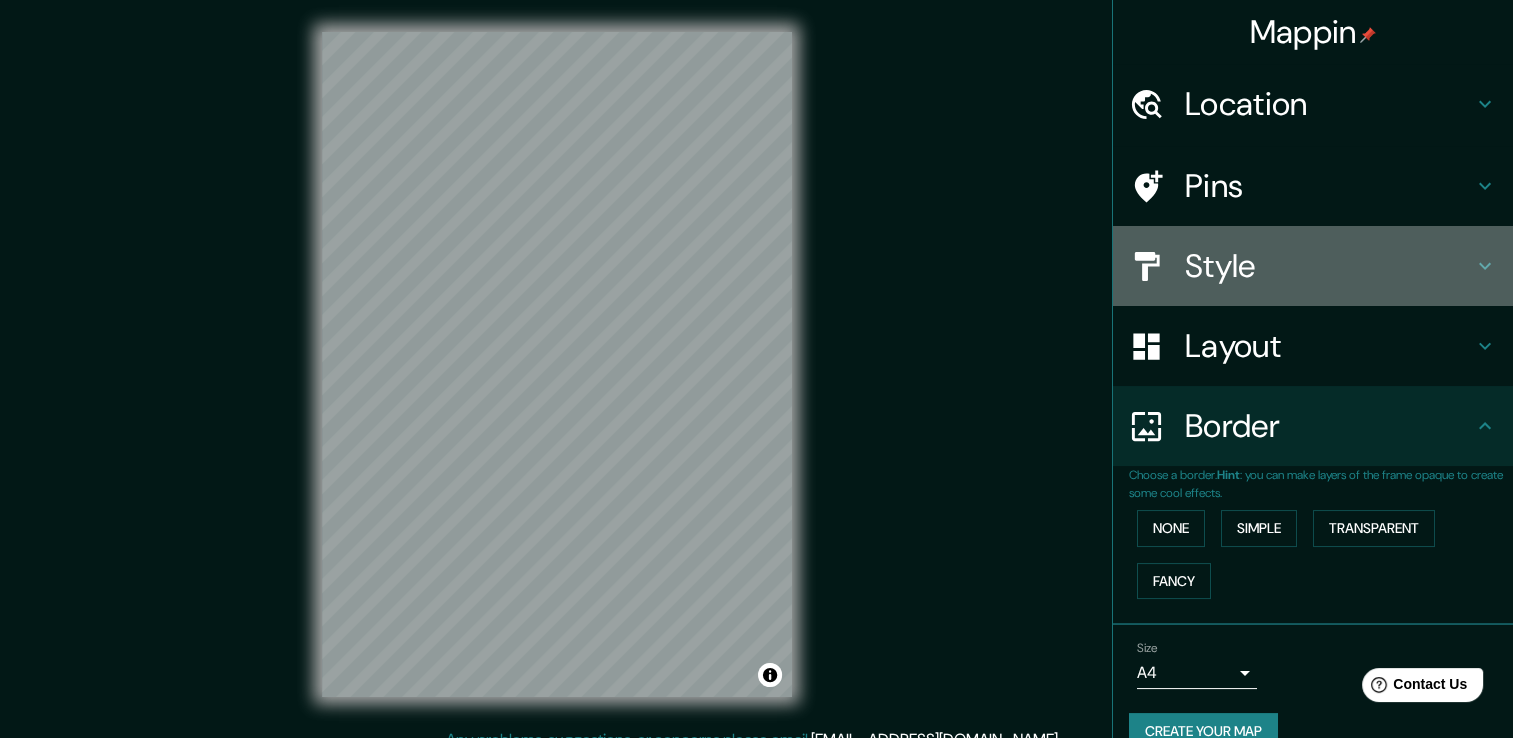 click on "Style" at bounding box center [1329, 266] 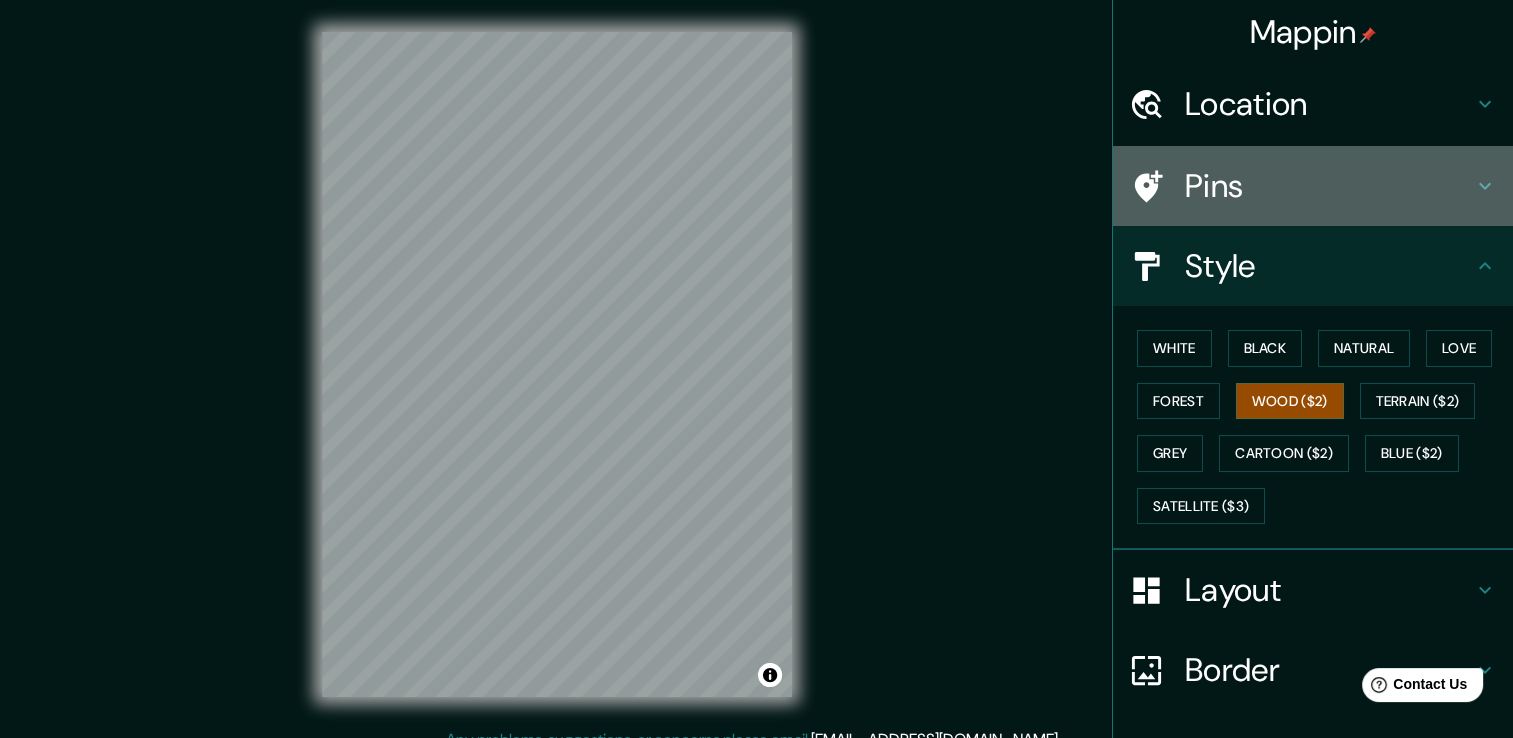 click on "Pins" at bounding box center (1329, 186) 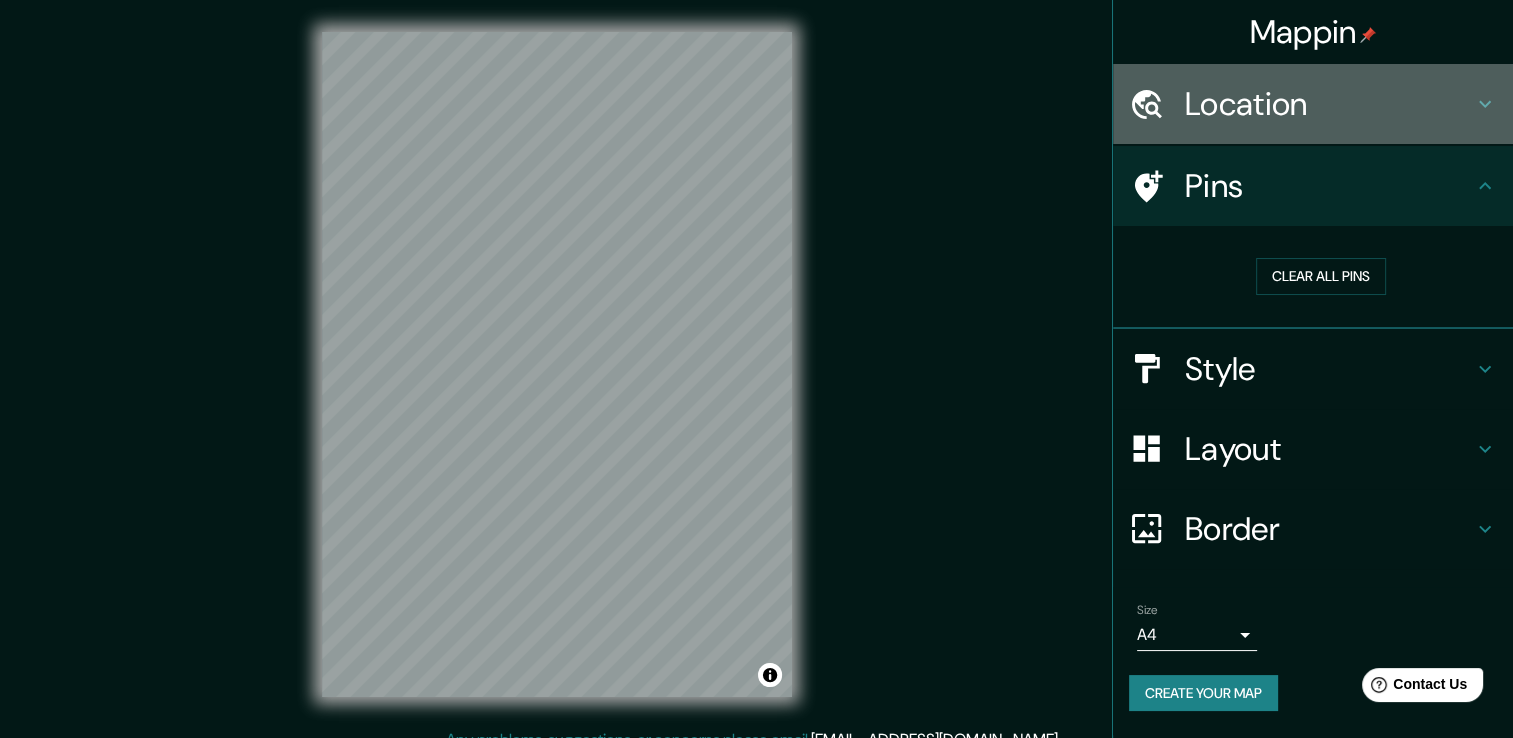 click on "Location" at bounding box center (1329, 104) 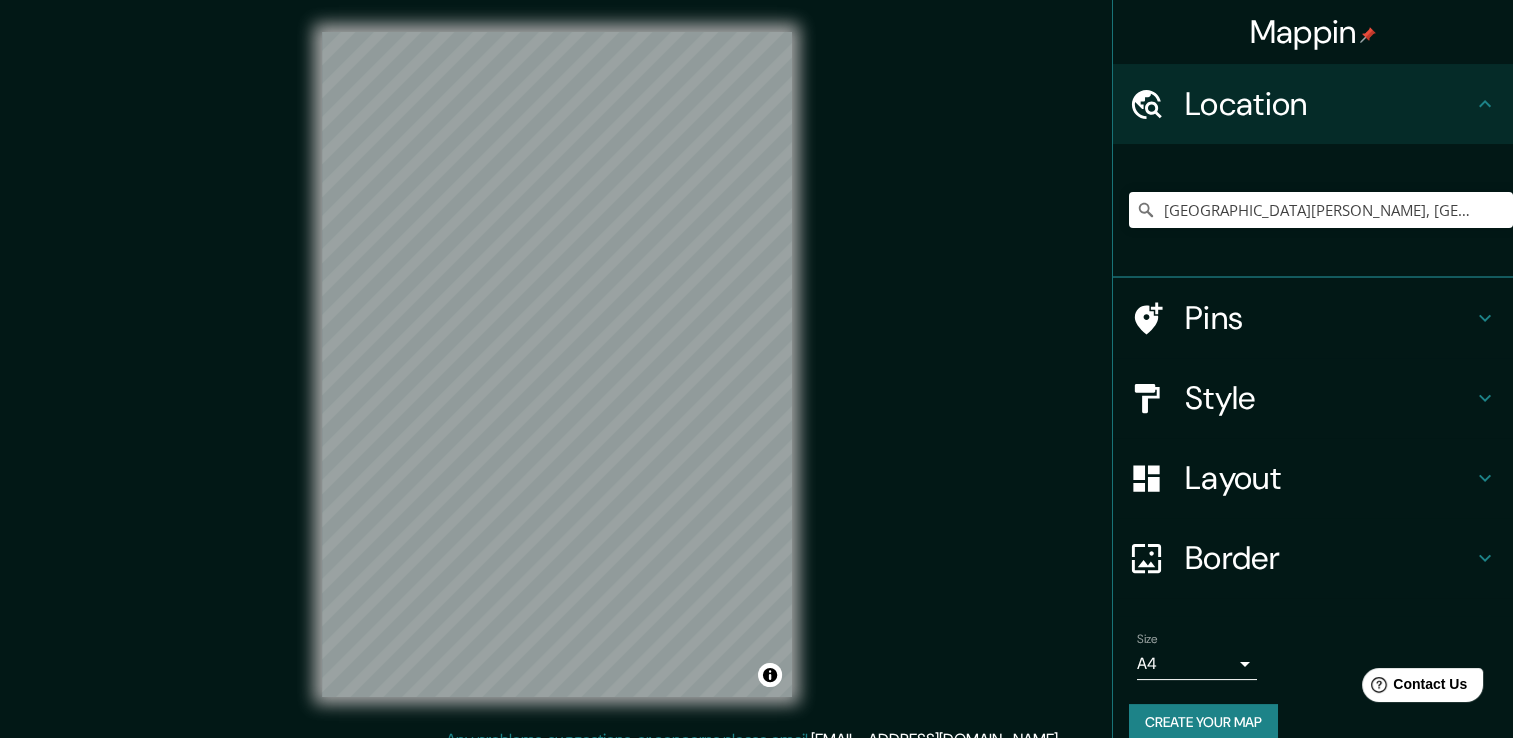 click on "Location" at bounding box center [1329, 104] 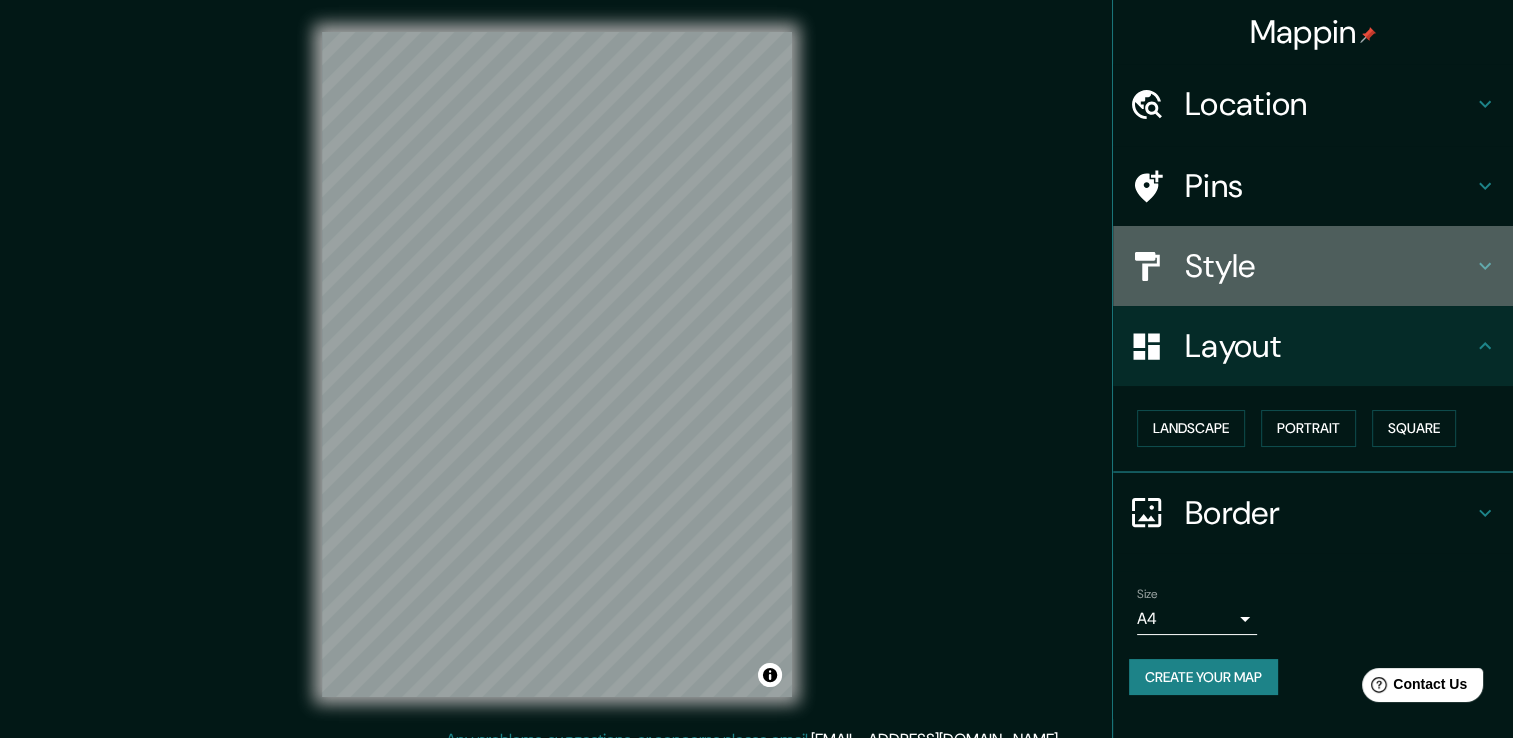 click on "Style" at bounding box center [1329, 266] 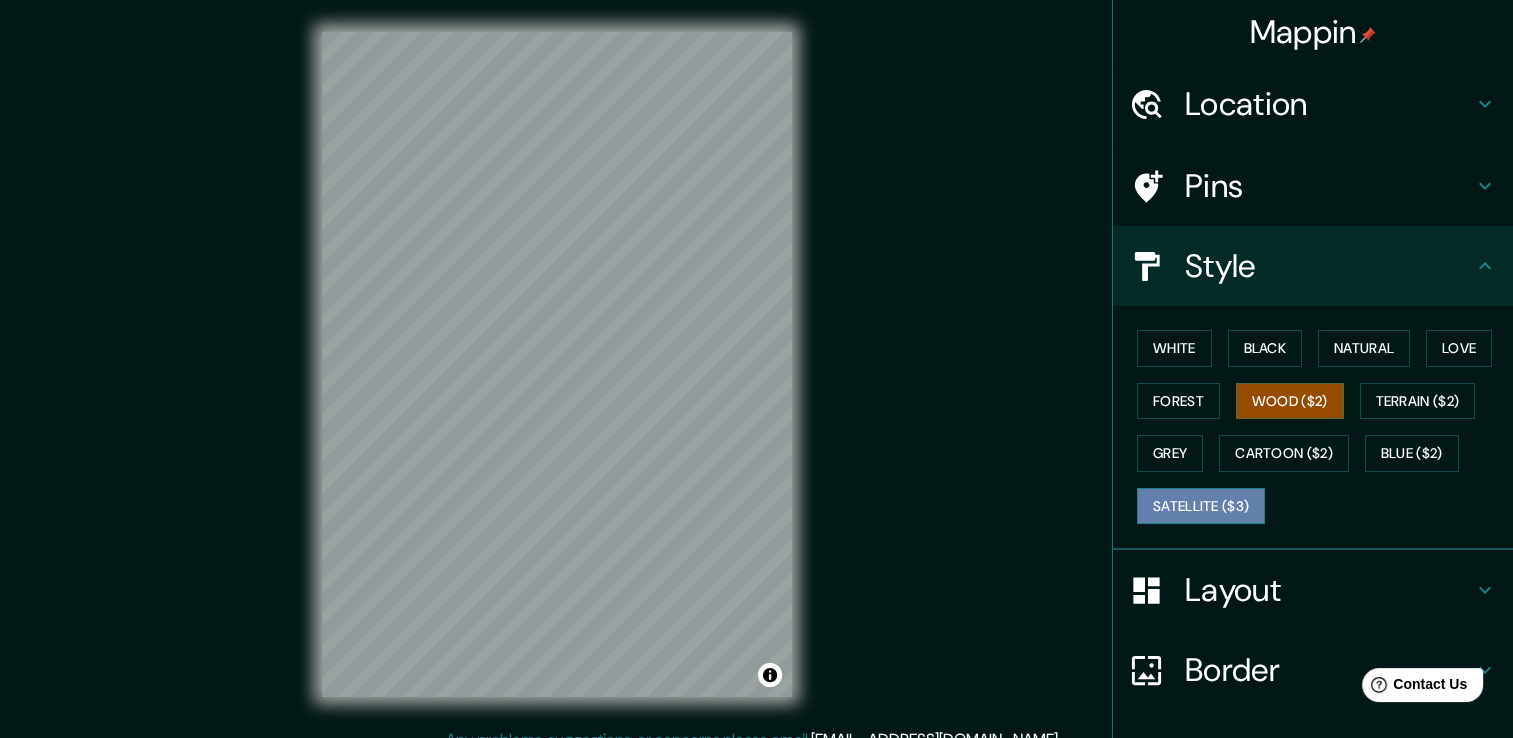 click on "Satellite ($3)" at bounding box center [1201, 506] 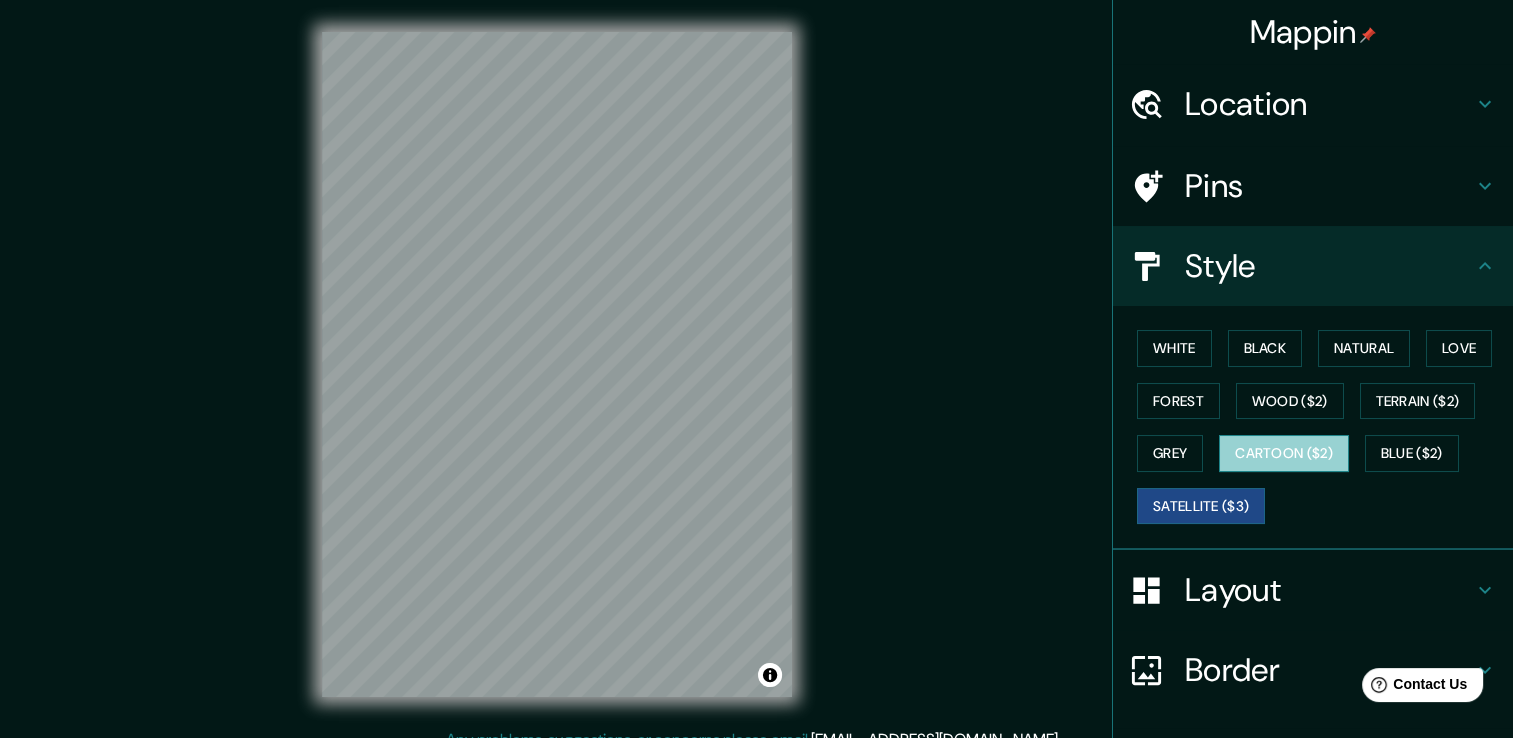 click on "Cartoon ($2)" at bounding box center [1284, 453] 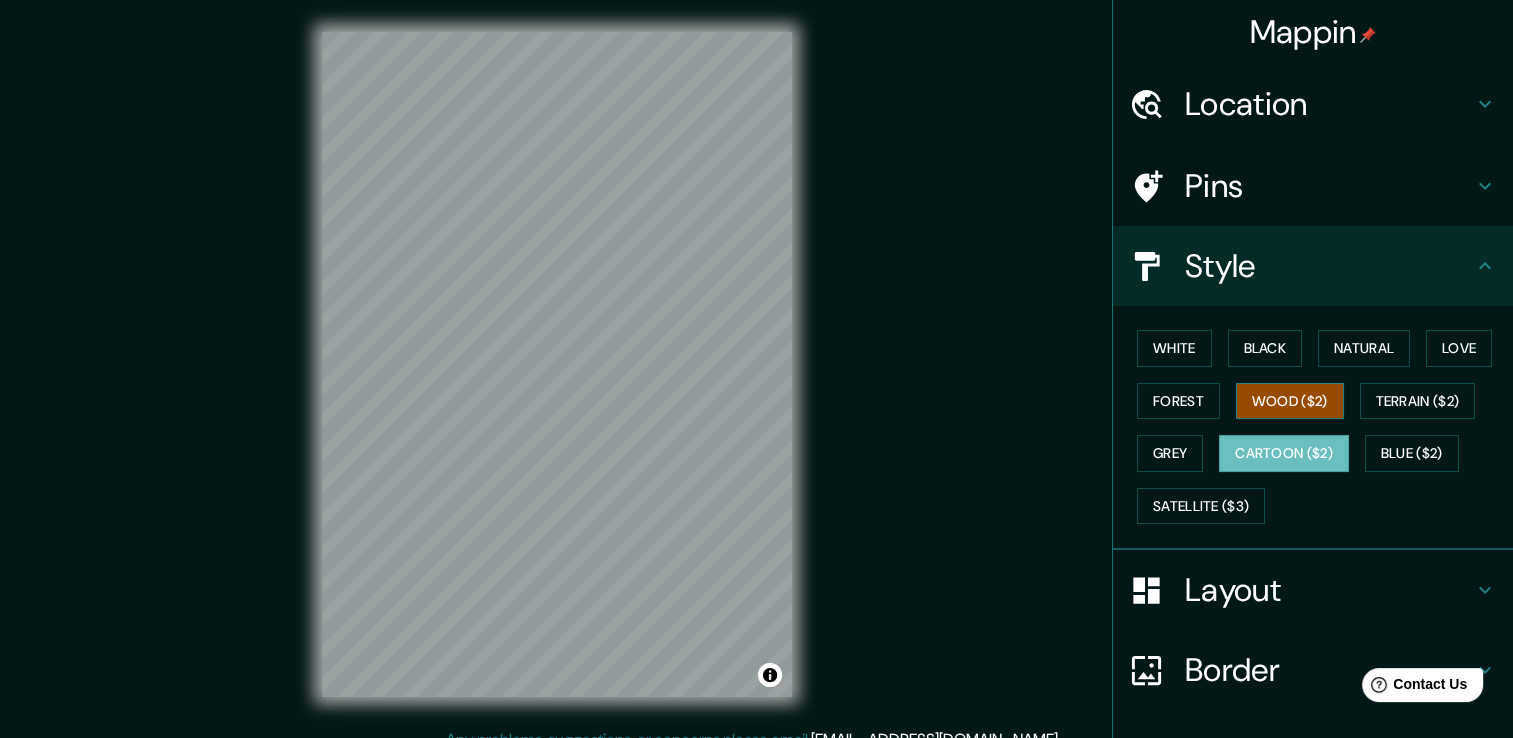 click on "Wood ($2)" at bounding box center (1290, 401) 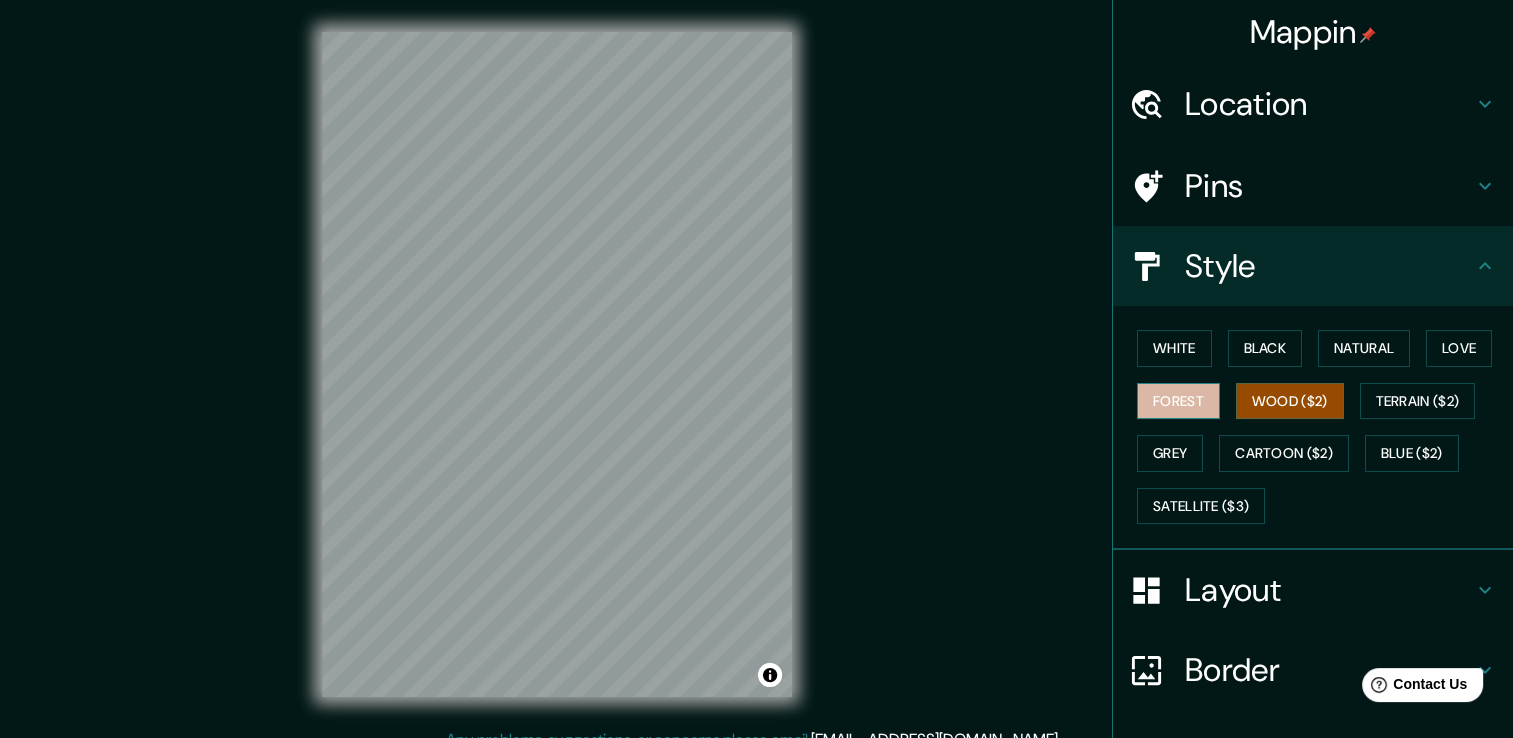 click on "Forest" at bounding box center (1178, 401) 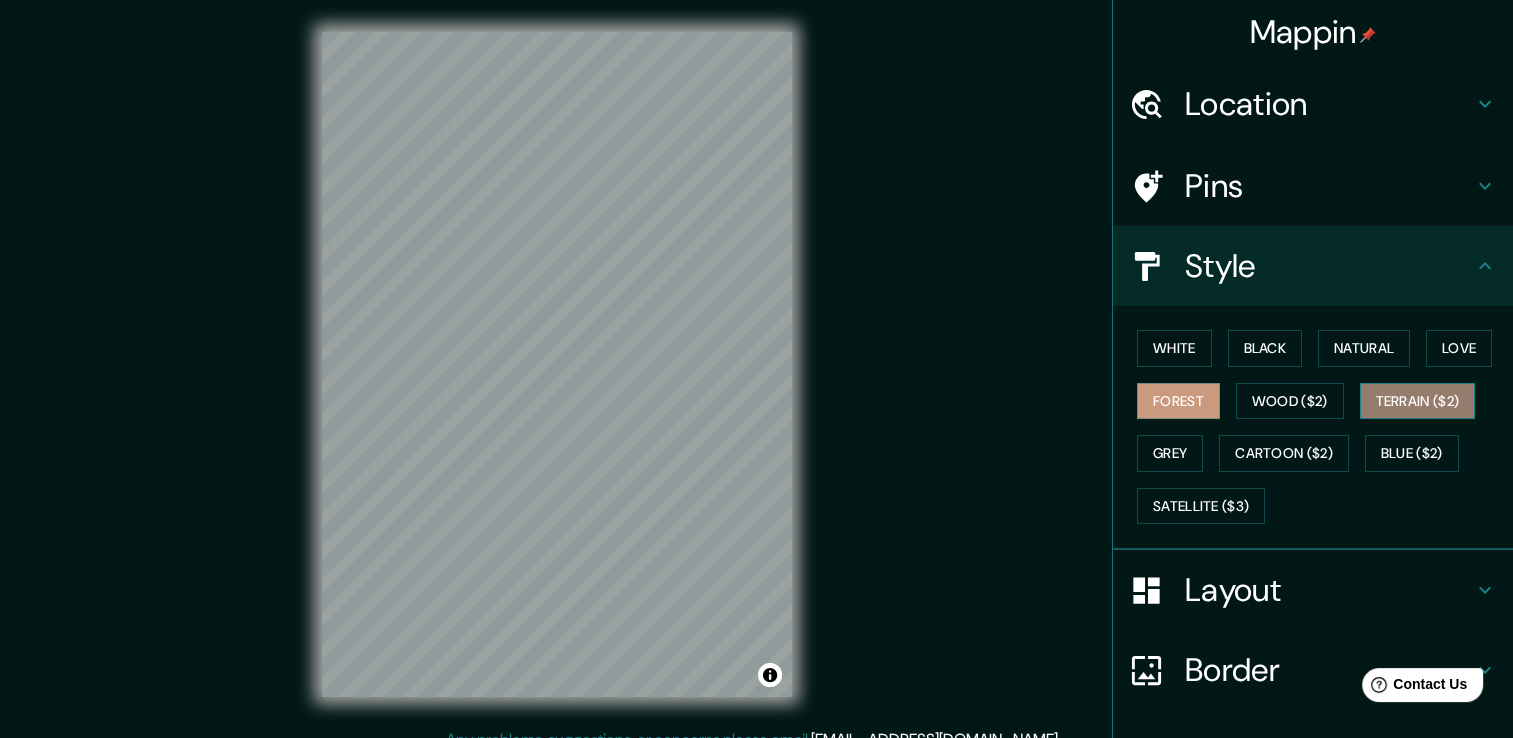 click on "Terrain ($2)" at bounding box center (1418, 401) 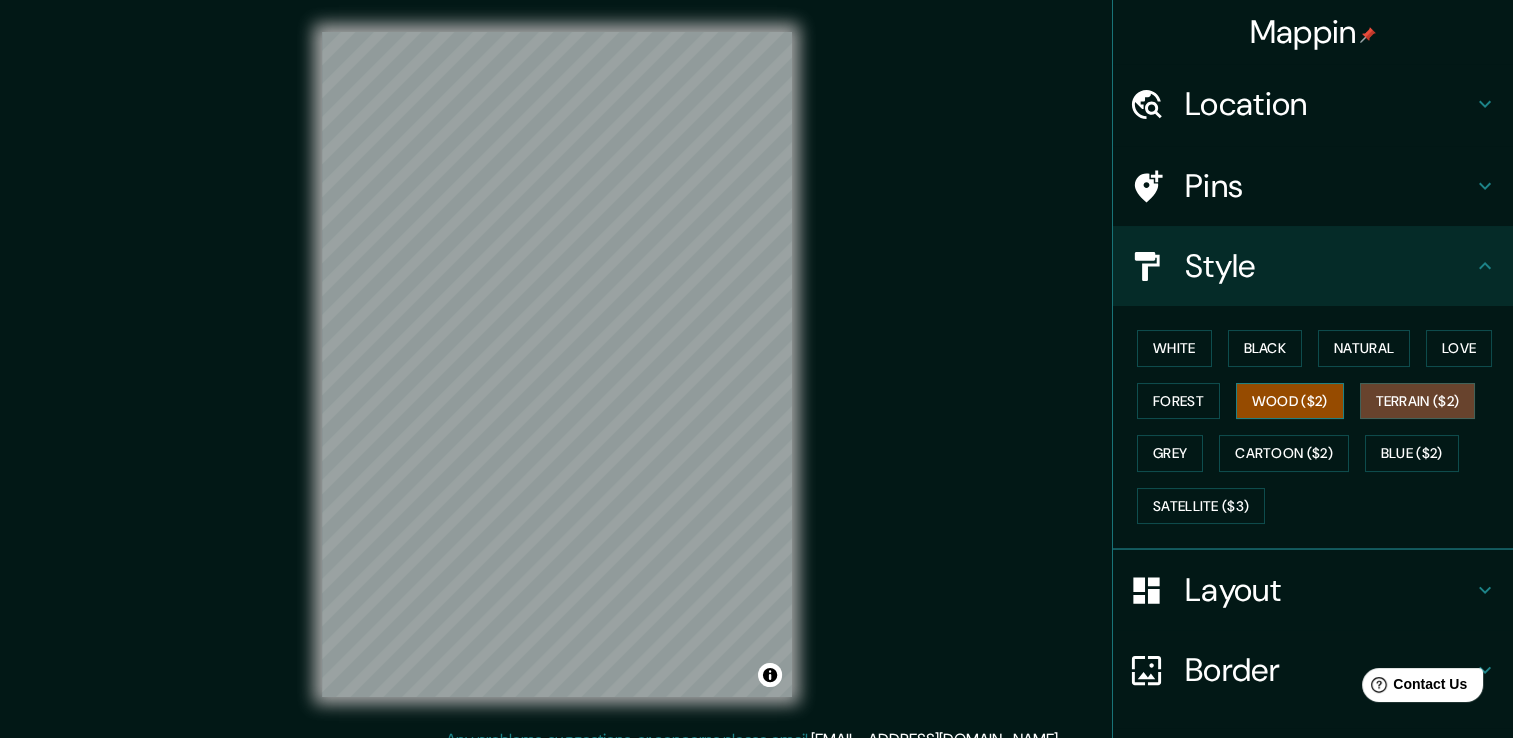 click on "Wood ($2)" at bounding box center (1290, 401) 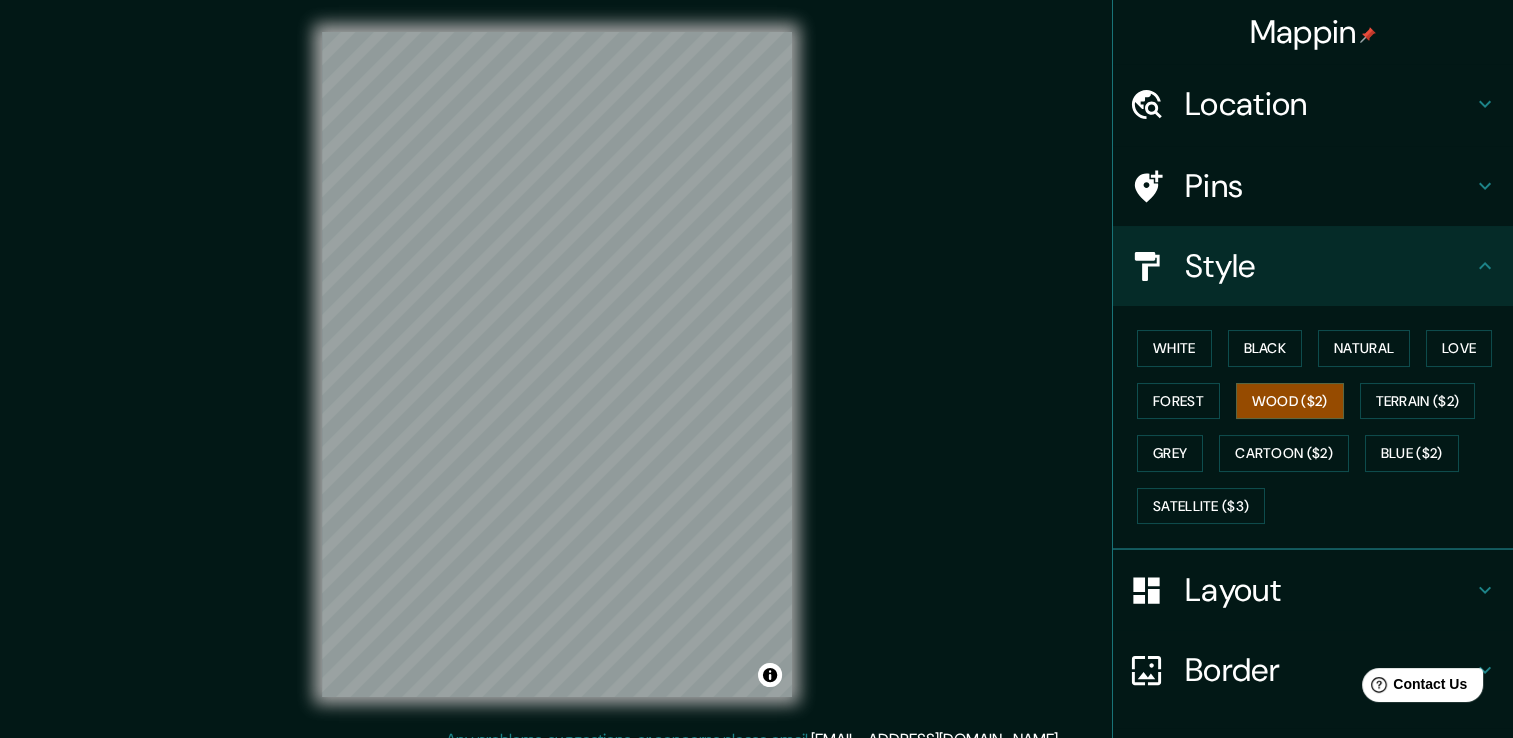 type 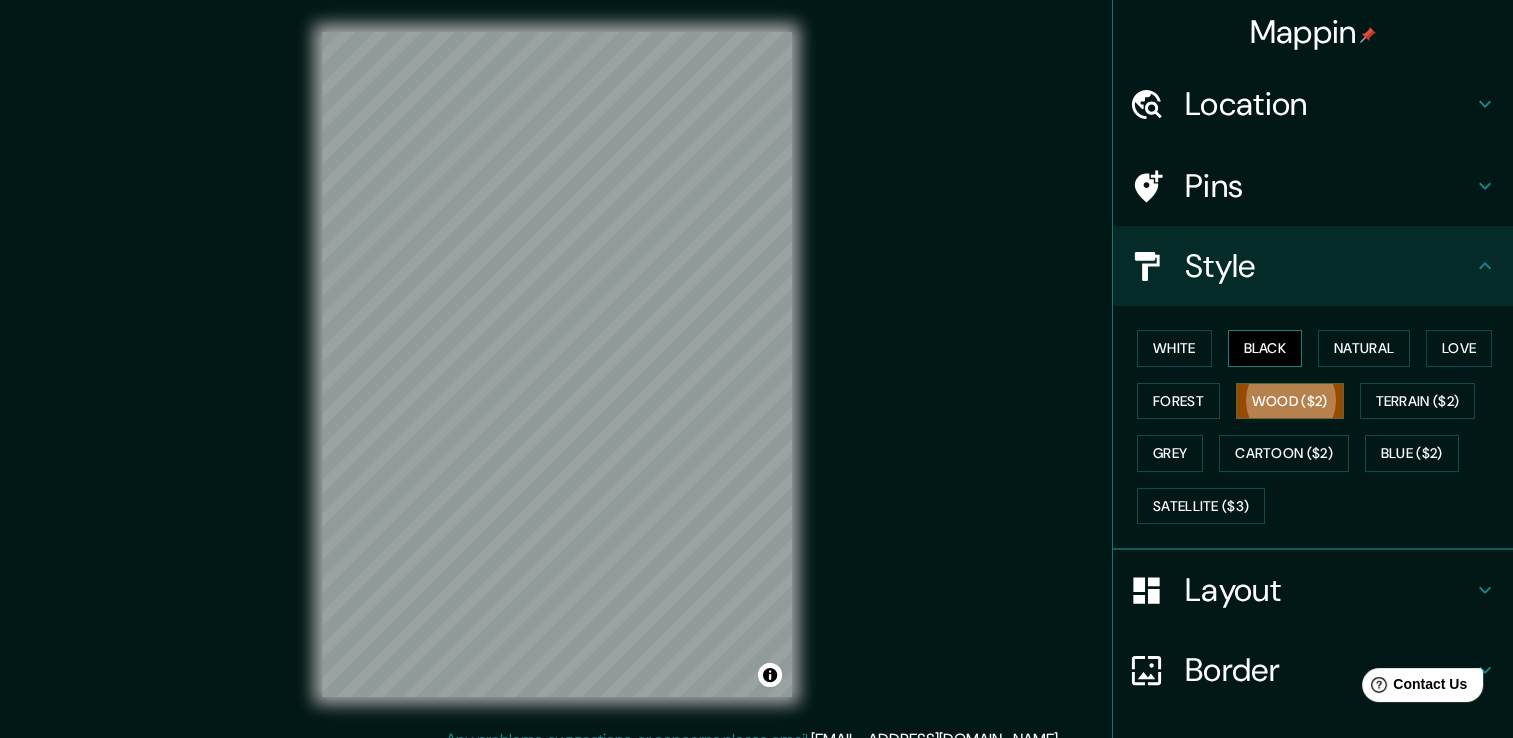 click on "Black" at bounding box center [1265, 348] 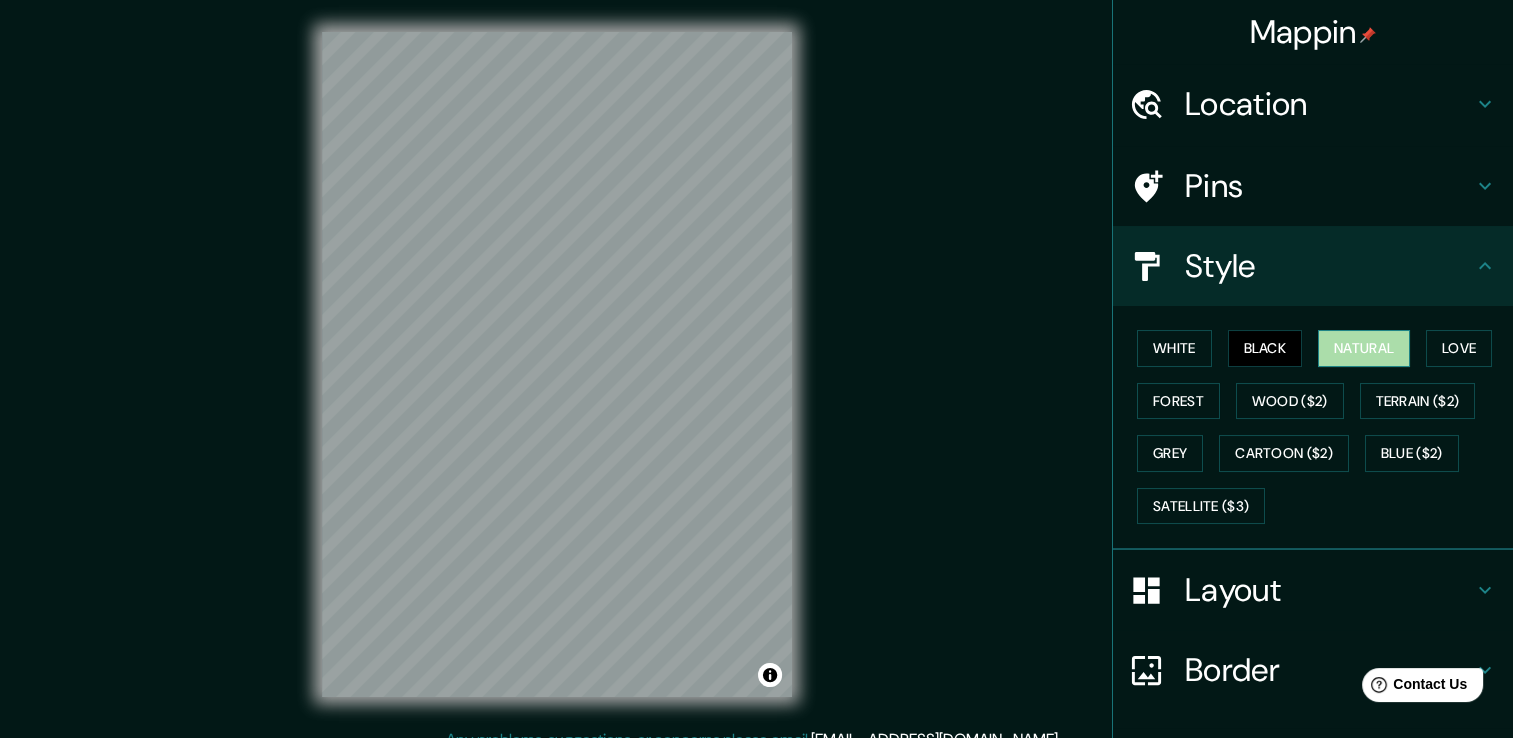 click on "Natural" at bounding box center (1364, 348) 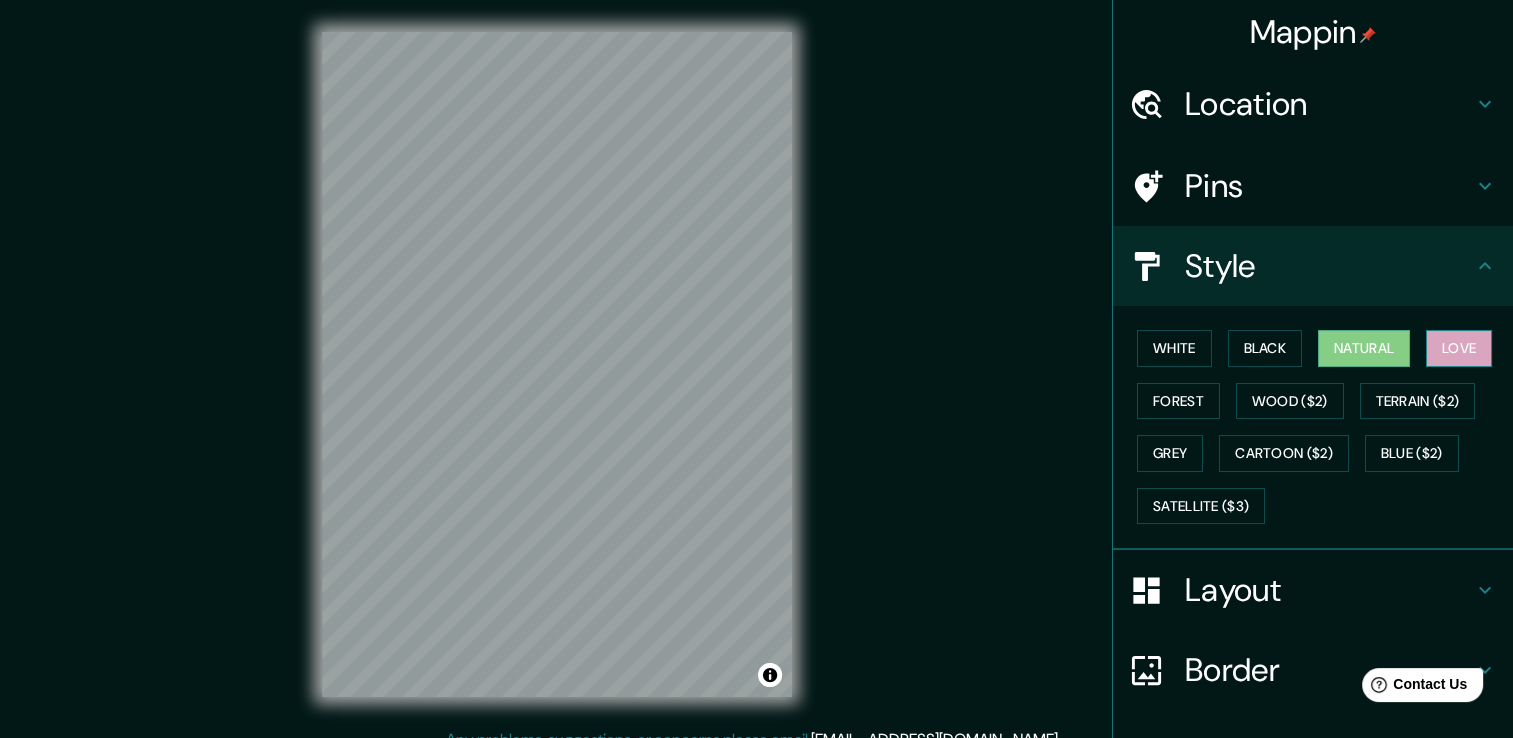 click on "Love" at bounding box center (1459, 348) 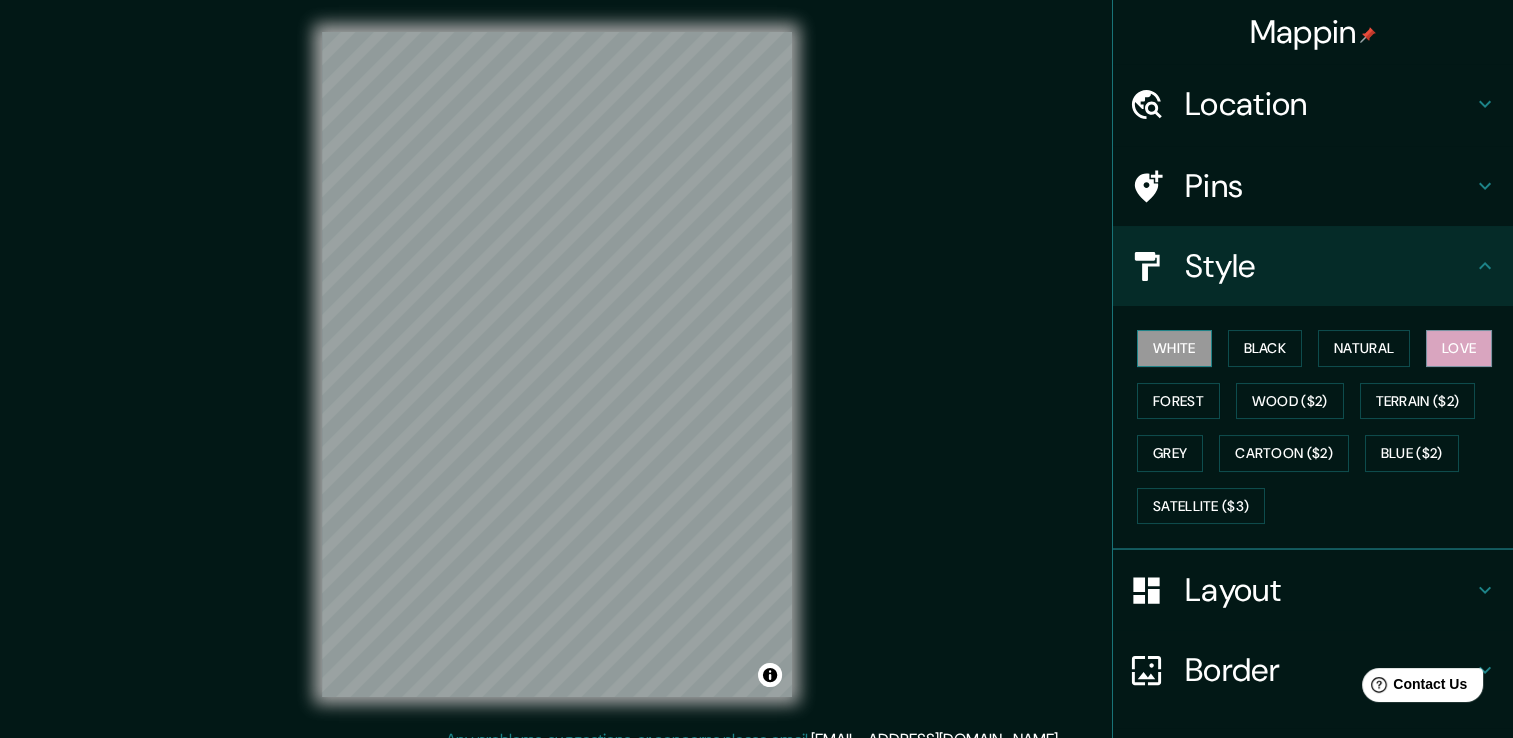 click on "White" at bounding box center [1174, 348] 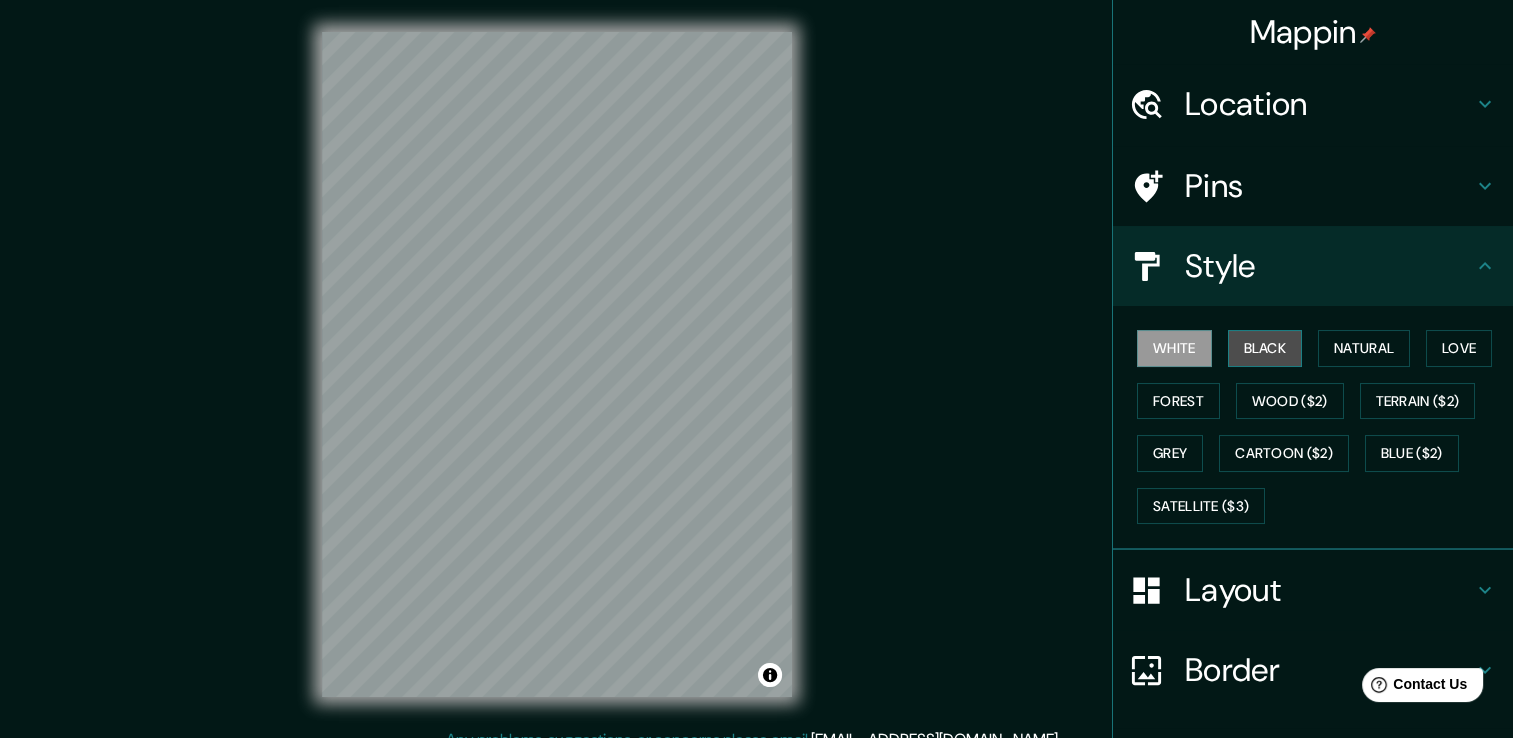 click on "Black" at bounding box center (1265, 348) 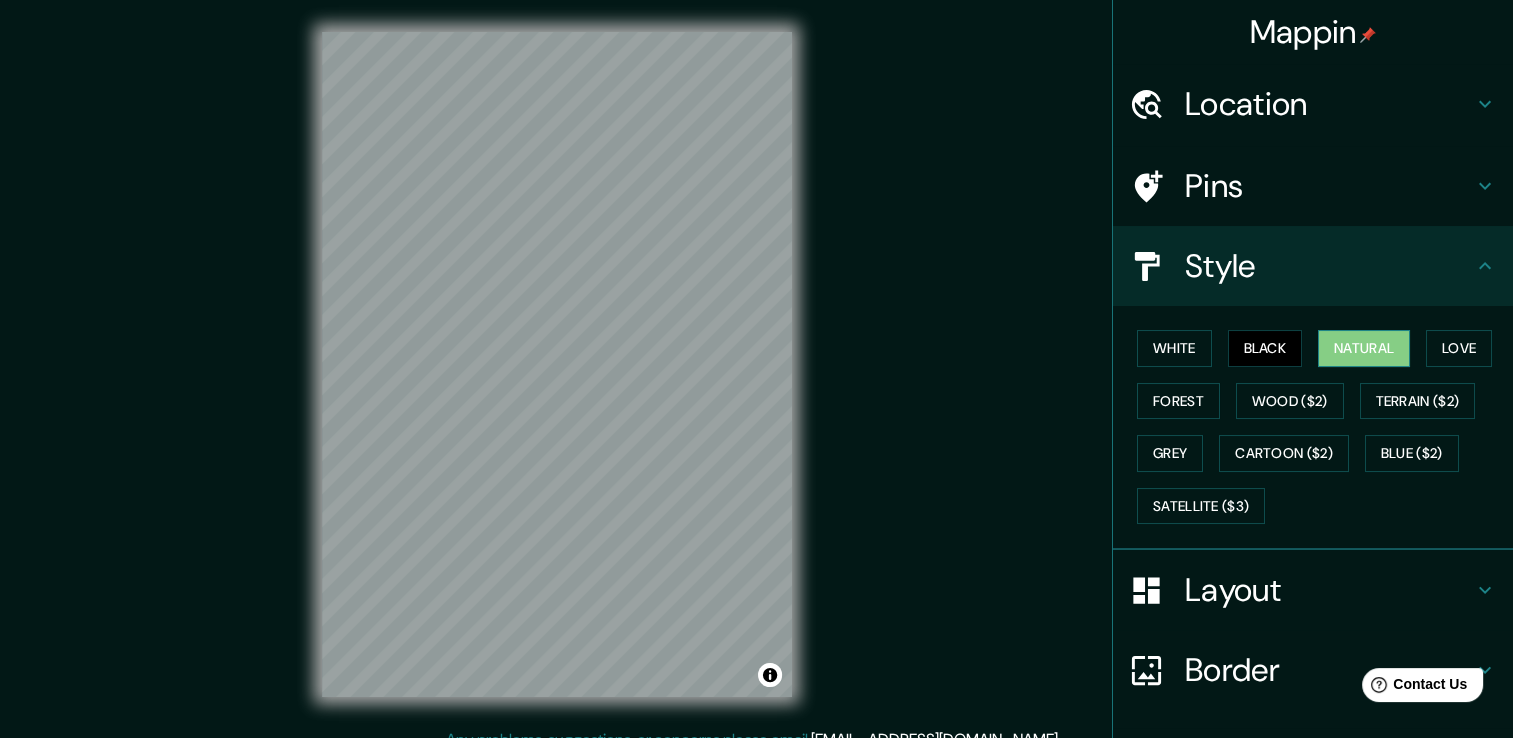 click on "Natural" at bounding box center [1364, 348] 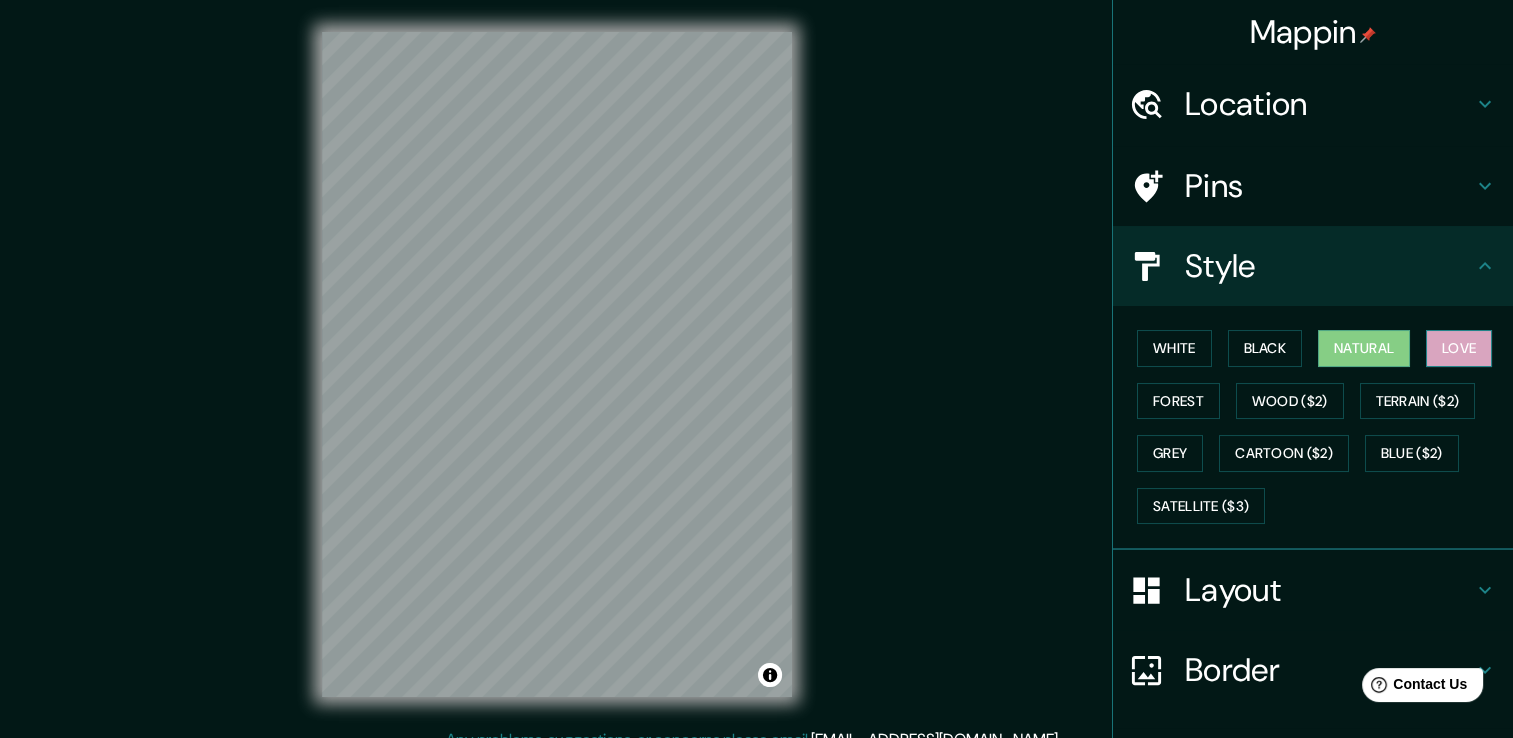 click on "Love" at bounding box center (1459, 348) 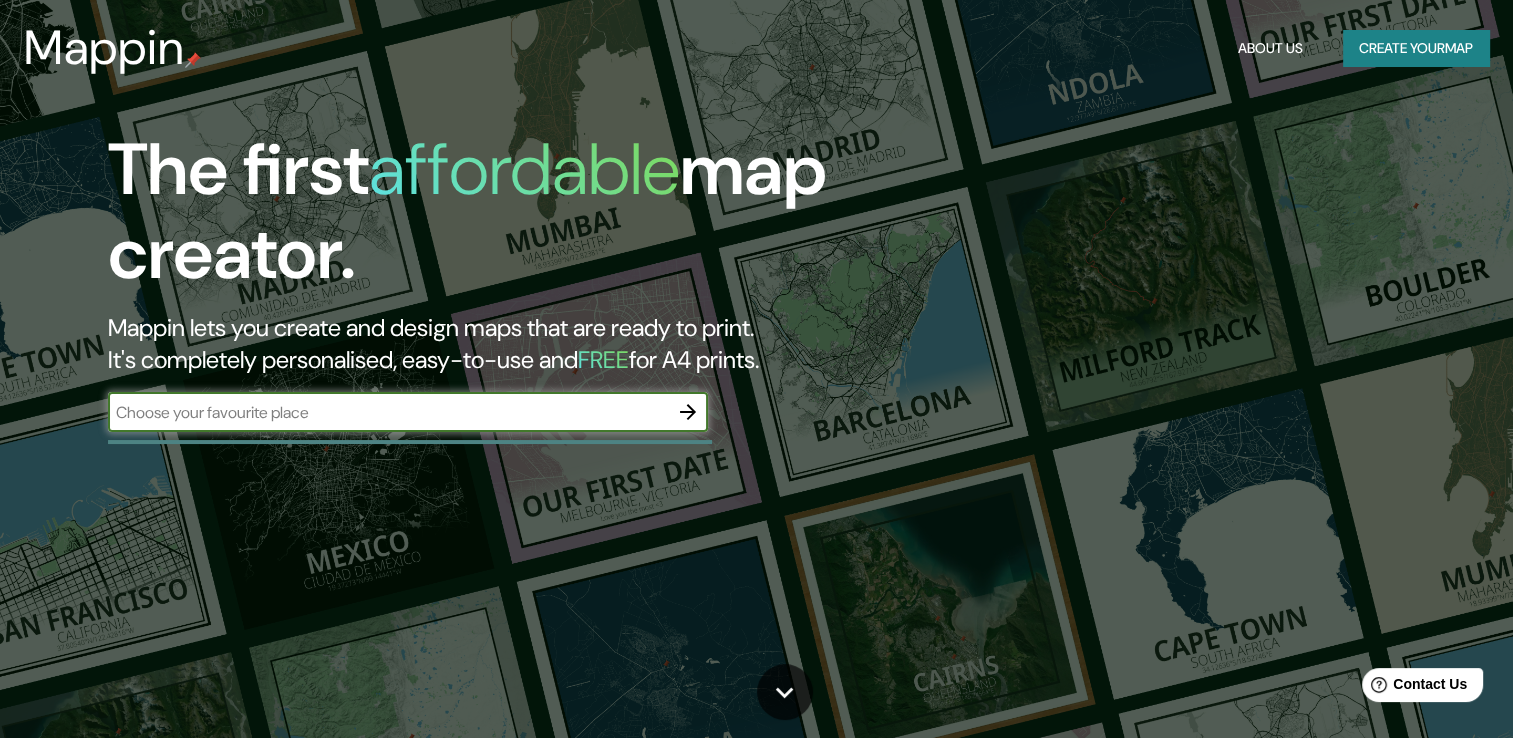 click 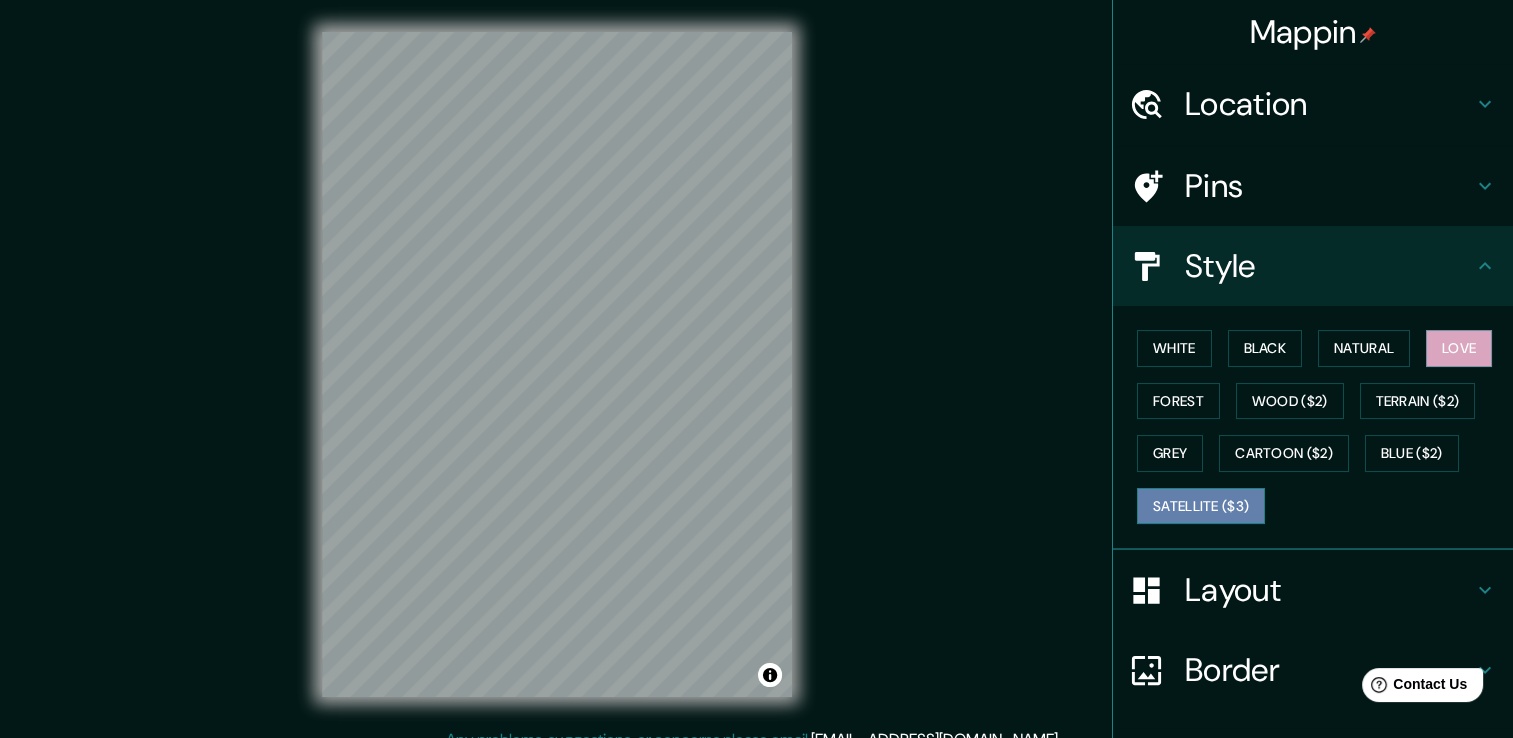 click on "Satellite ($3)" at bounding box center (1201, 506) 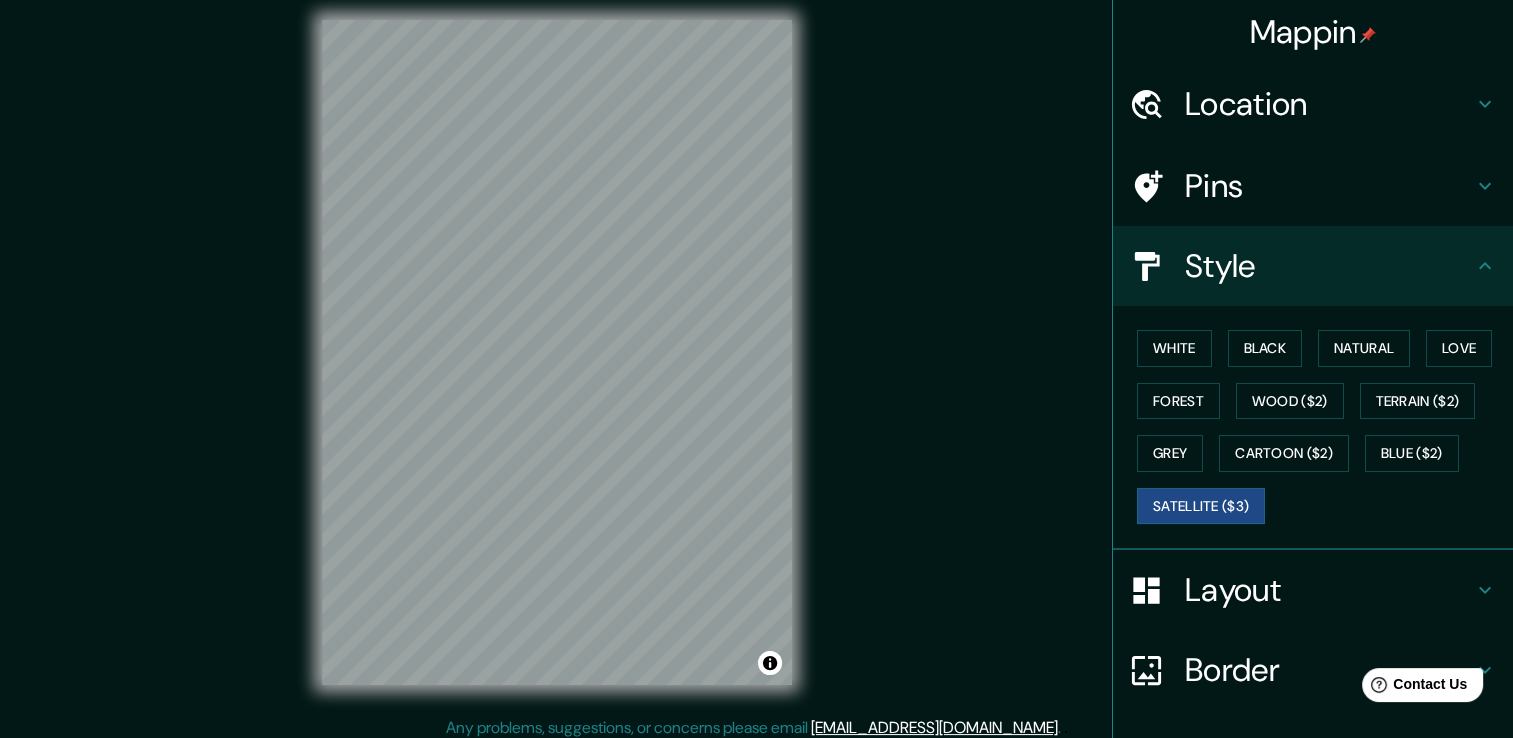 scroll, scrollTop: 22, scrollLeft: 0, axis: vertical 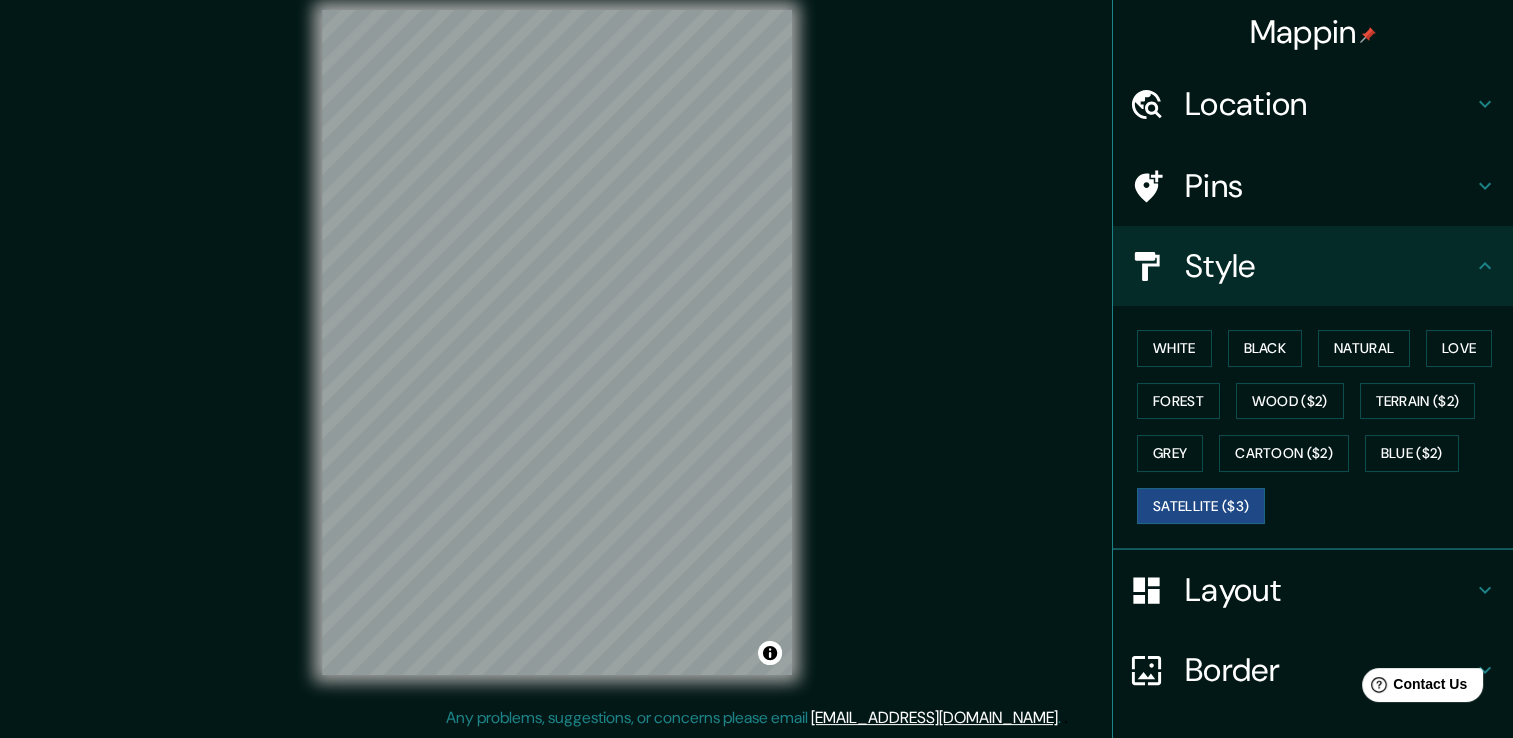 click on "Mappin Location Pins Style White Black Natural Love Forest Wood ($2) Terrain ($2) Grey Cartoon ($2) Blue ($2) Satellite ($3) Layout Border Choose a border.  Hint : you can make layers of the frame opaque to create some cool effects. None Simple Transparent Fancy Size A4 single Zoom level too high - zoom in more Create your map © Mapbox   © OpenStreetMap   Improve this map   © Maxar Any problems, suggestions, or concerns please email    [EMAIL_ADDRESS][DOMAIN_NAME] . . ." at bounding box center (756, 358) 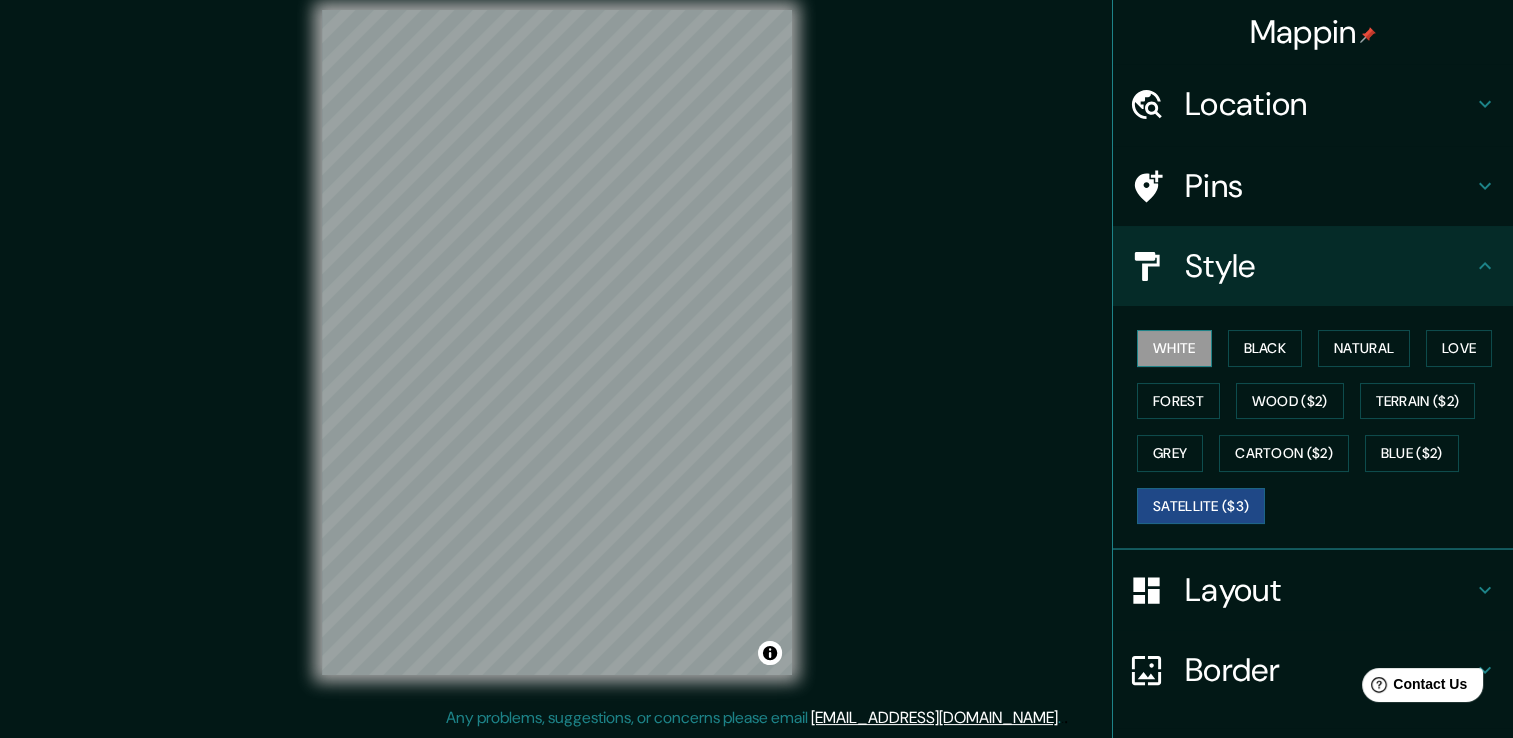 click on "White" at bounding box center [1174, 348] 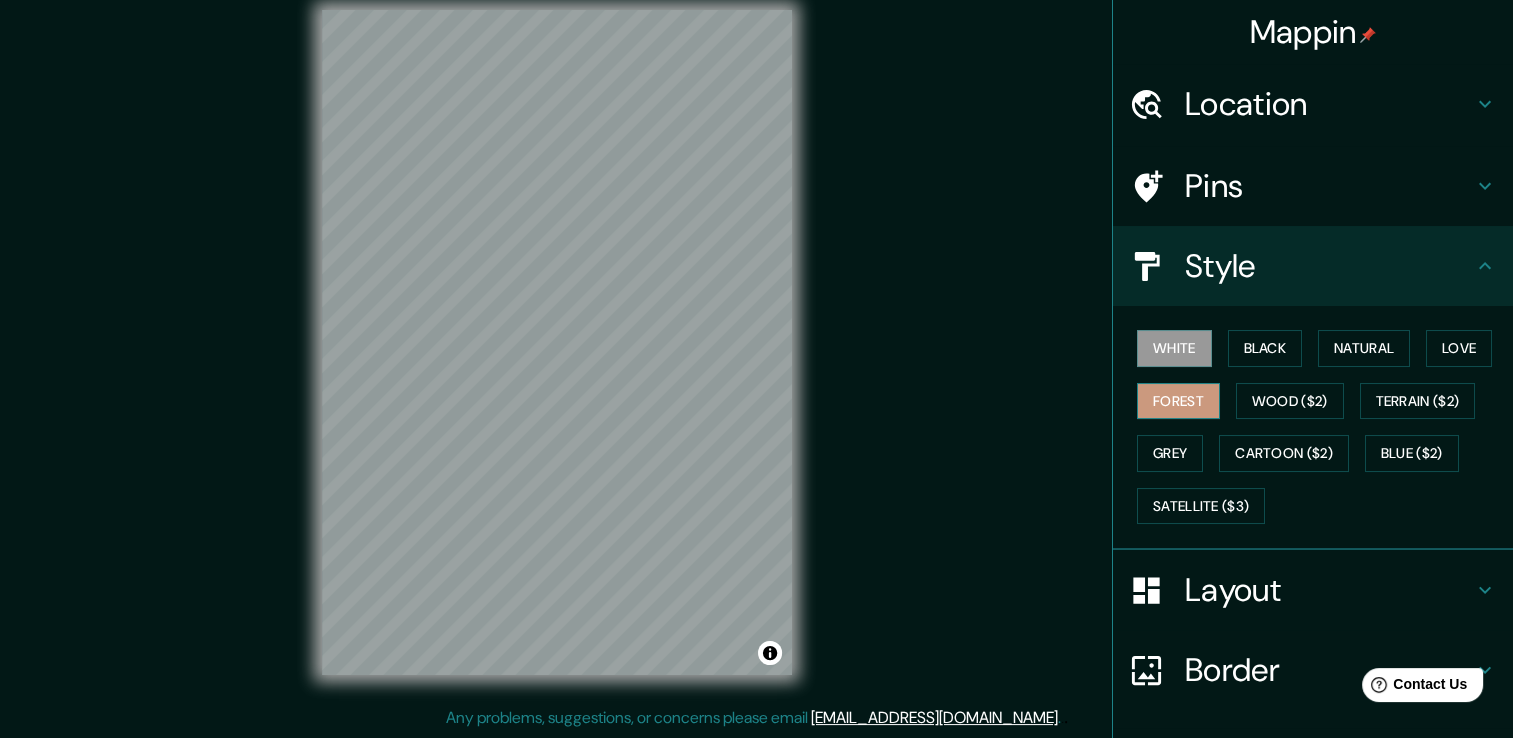 click on "Forest" at bounding box center (1178, 401) 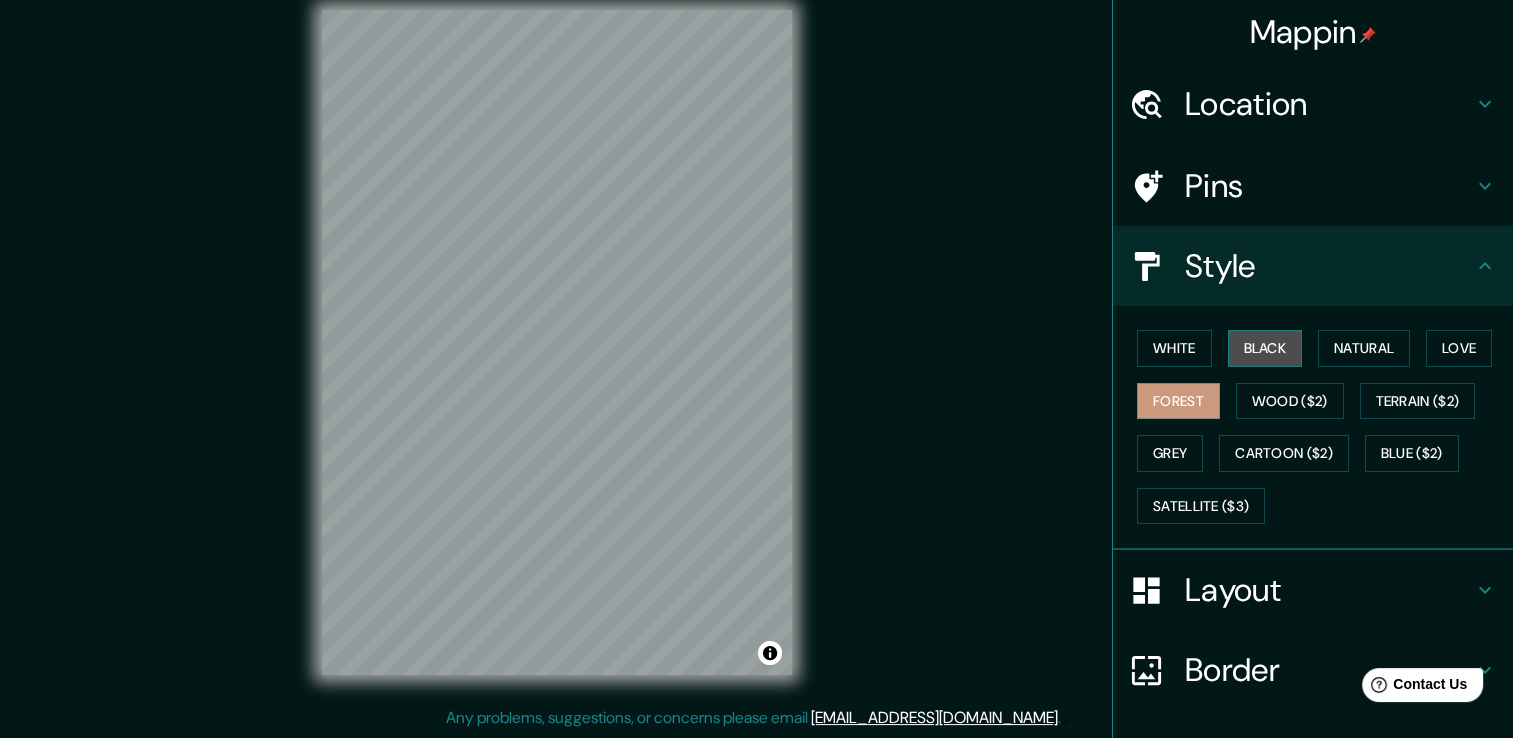 click on "Black" at bounding box center [1265, 348] 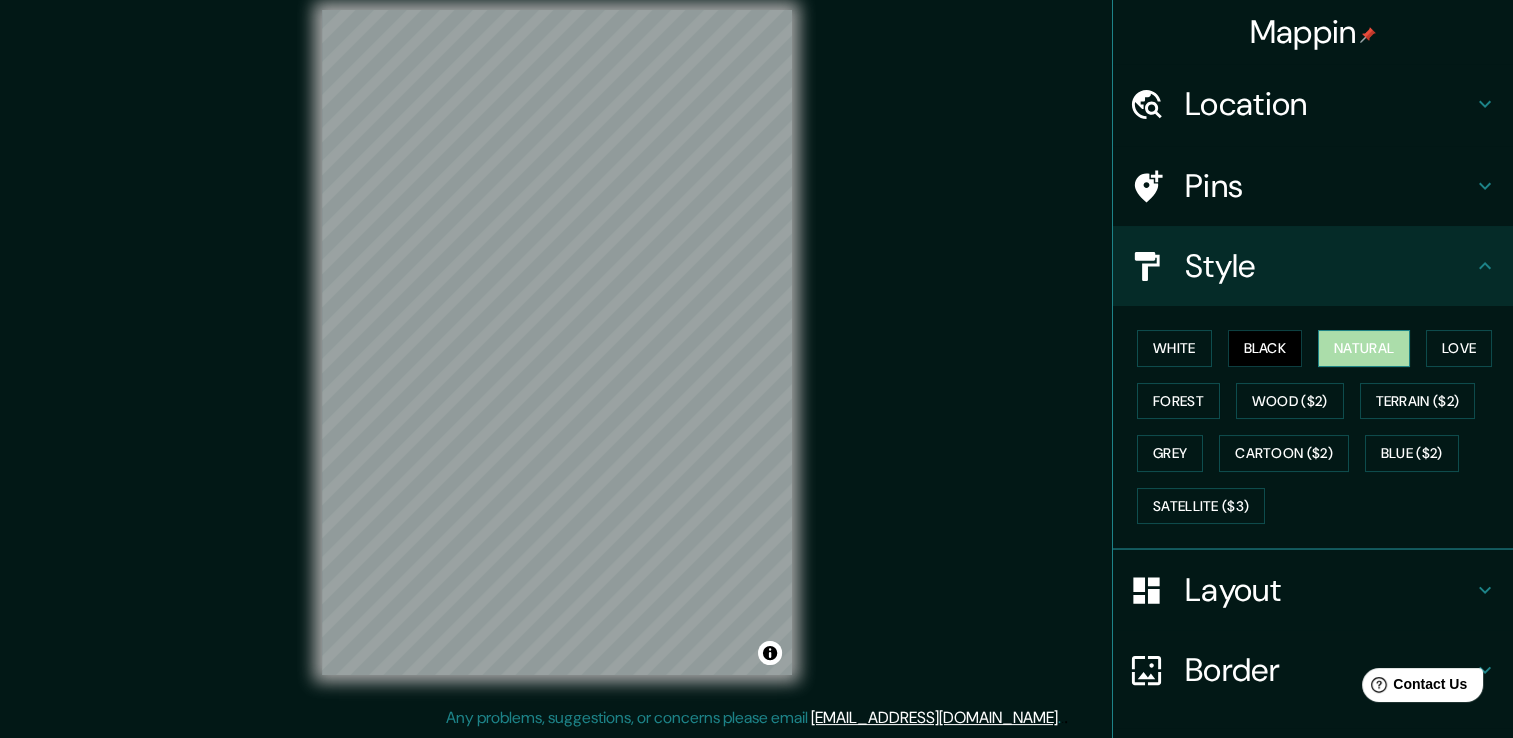 click on "Natural" at bounding box center (1364, 348) 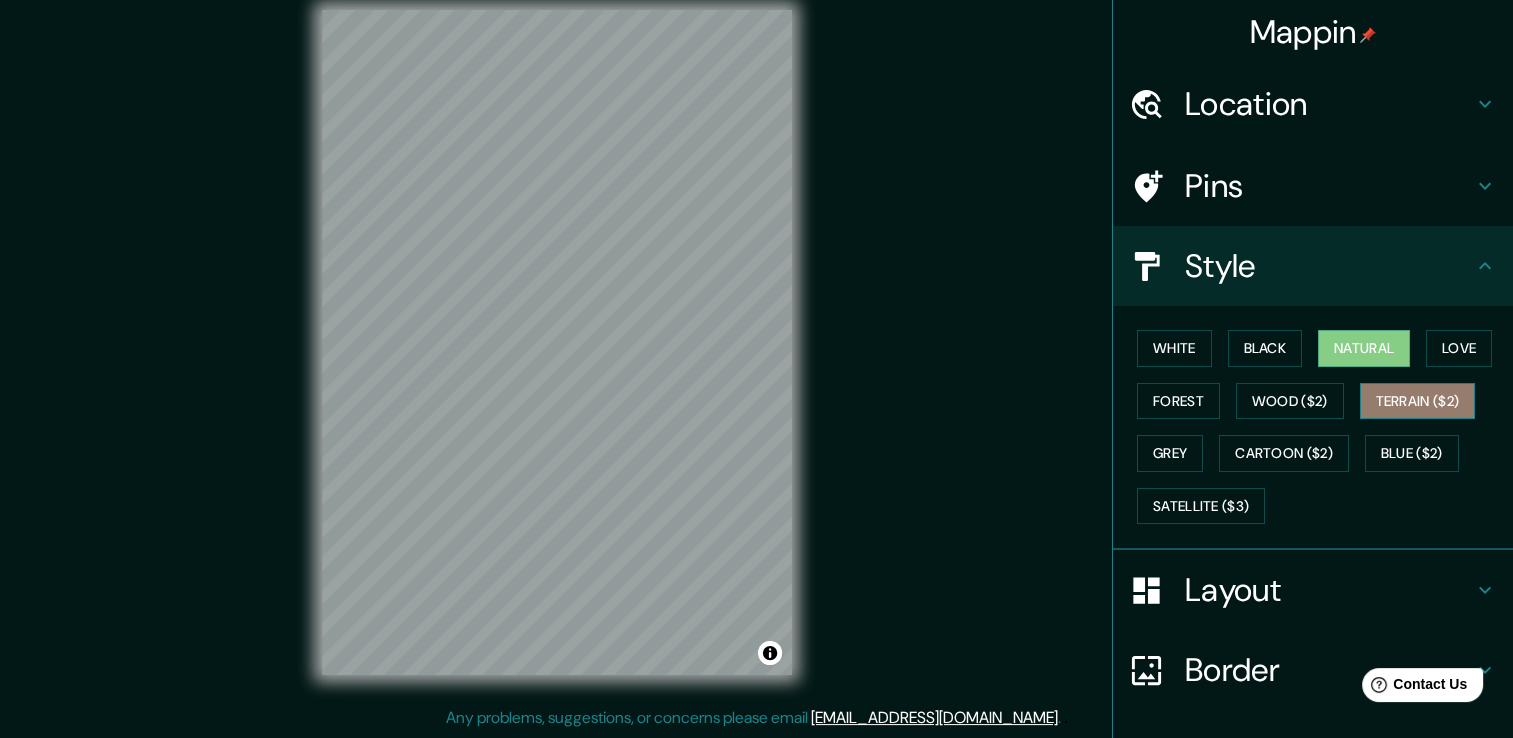 click on "Terrain ($2)" at bounding box center [1418, 401] 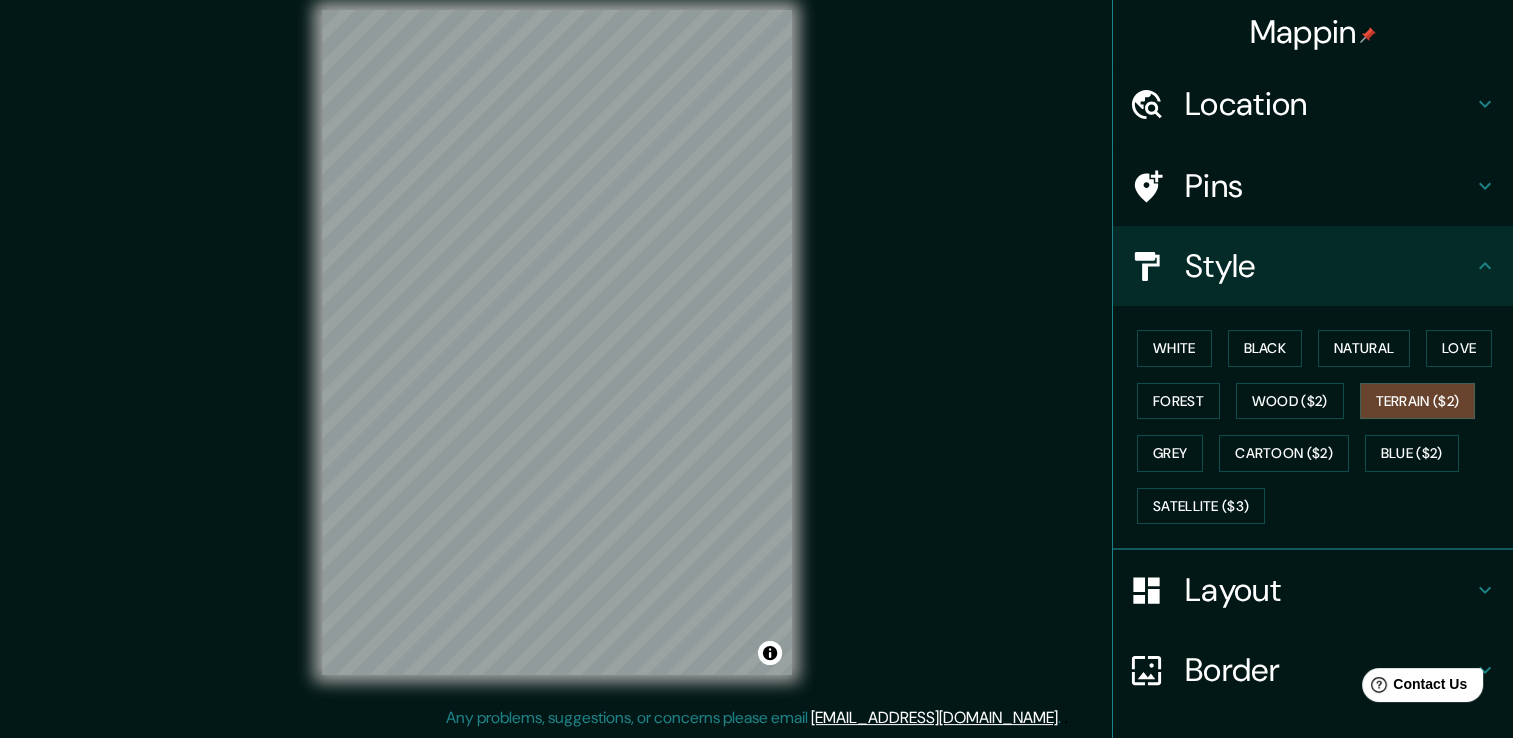 click on "Location" at bounding box center [1329, 104] 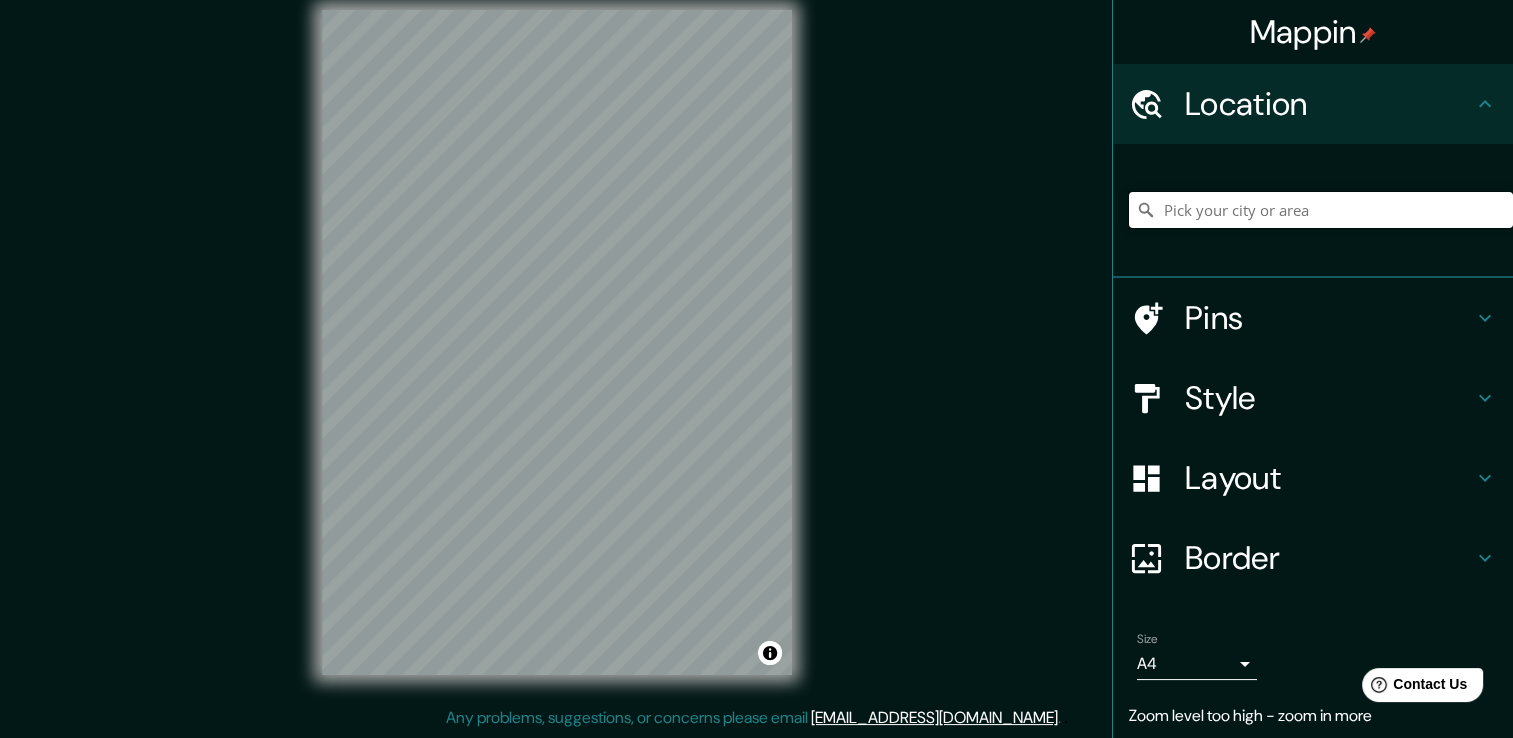 click at bounding box center [1321, 210] 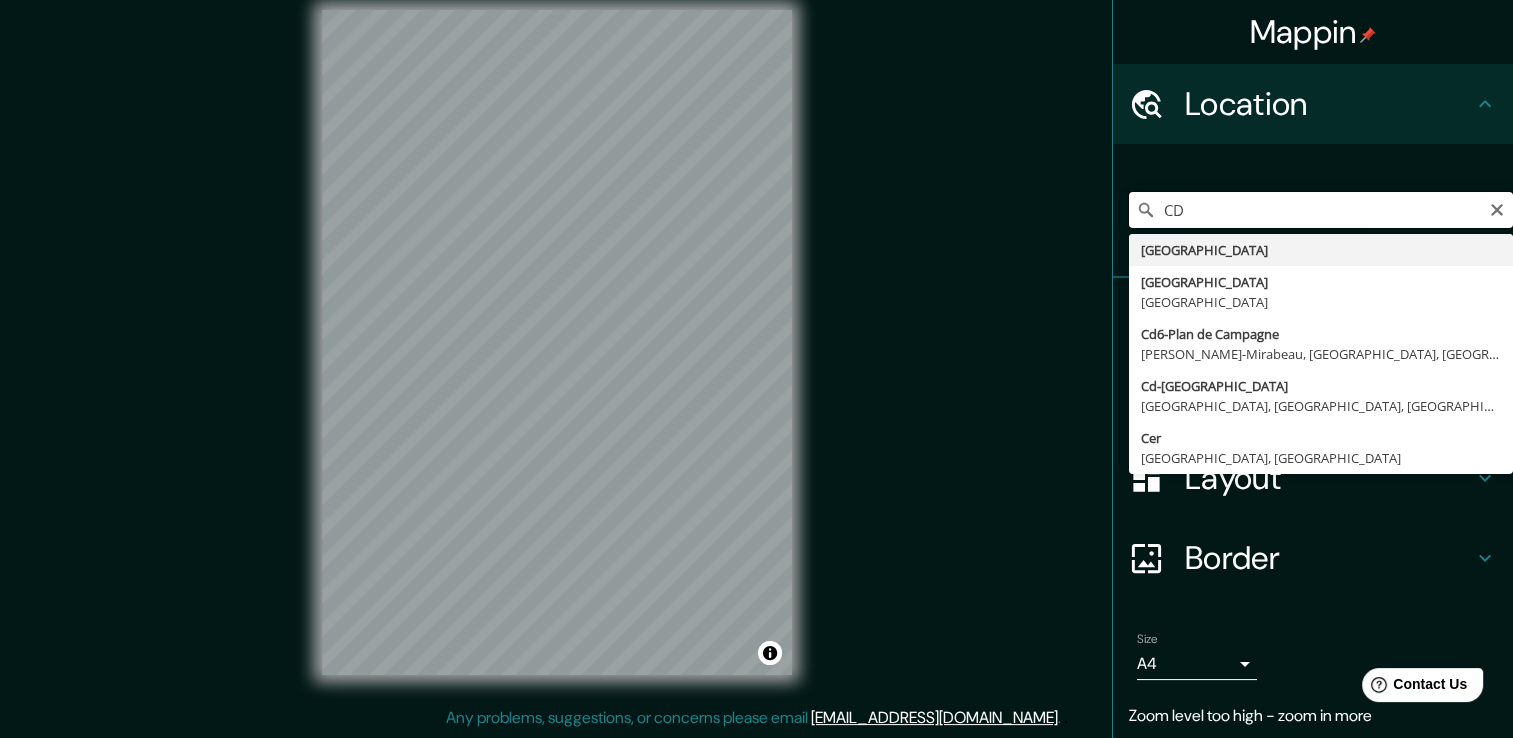 type on "C" 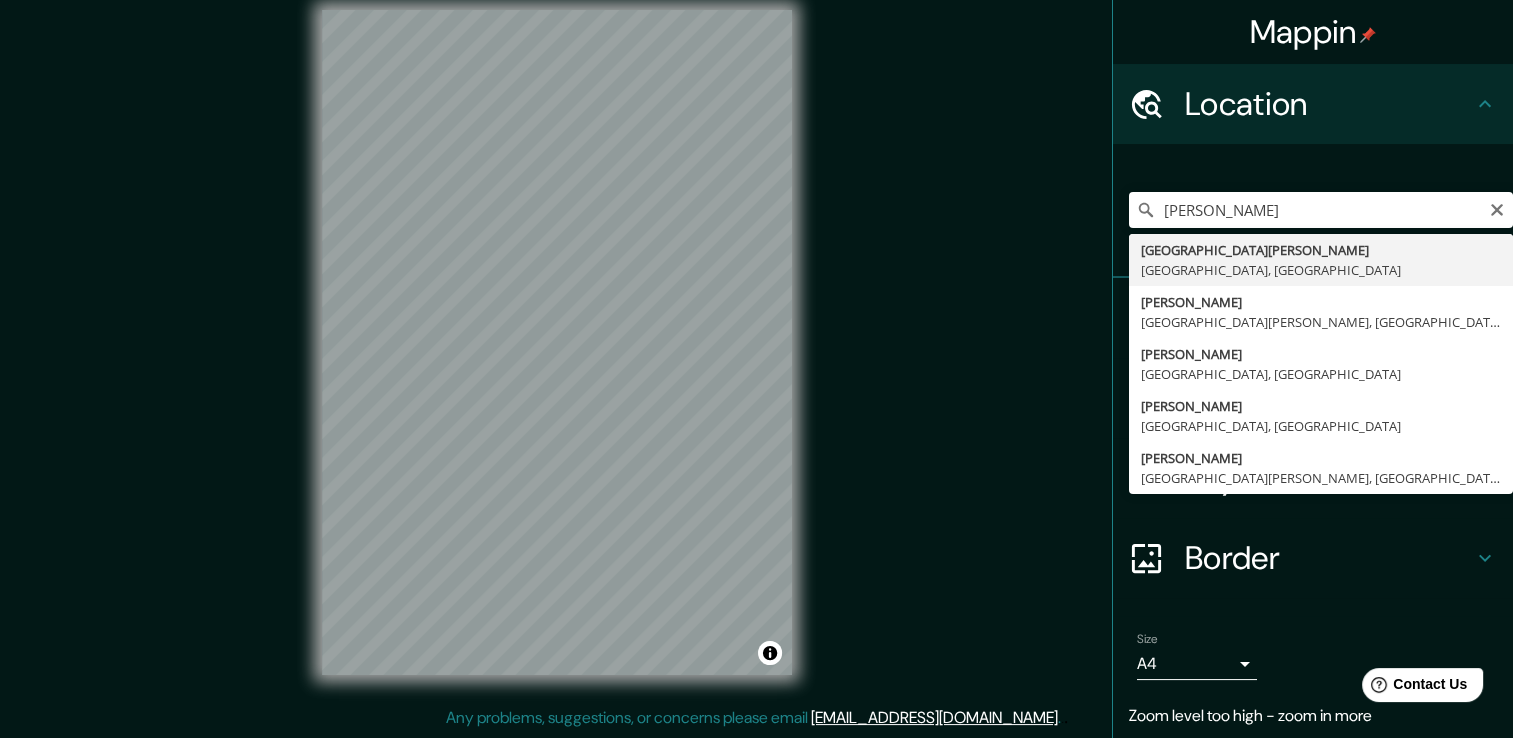 type on "[GEOGRAPHIC_DATA][PERSON_NAME], [GEOGRAPHIC_DATA], [GEOGRAPHIC_DATA]" 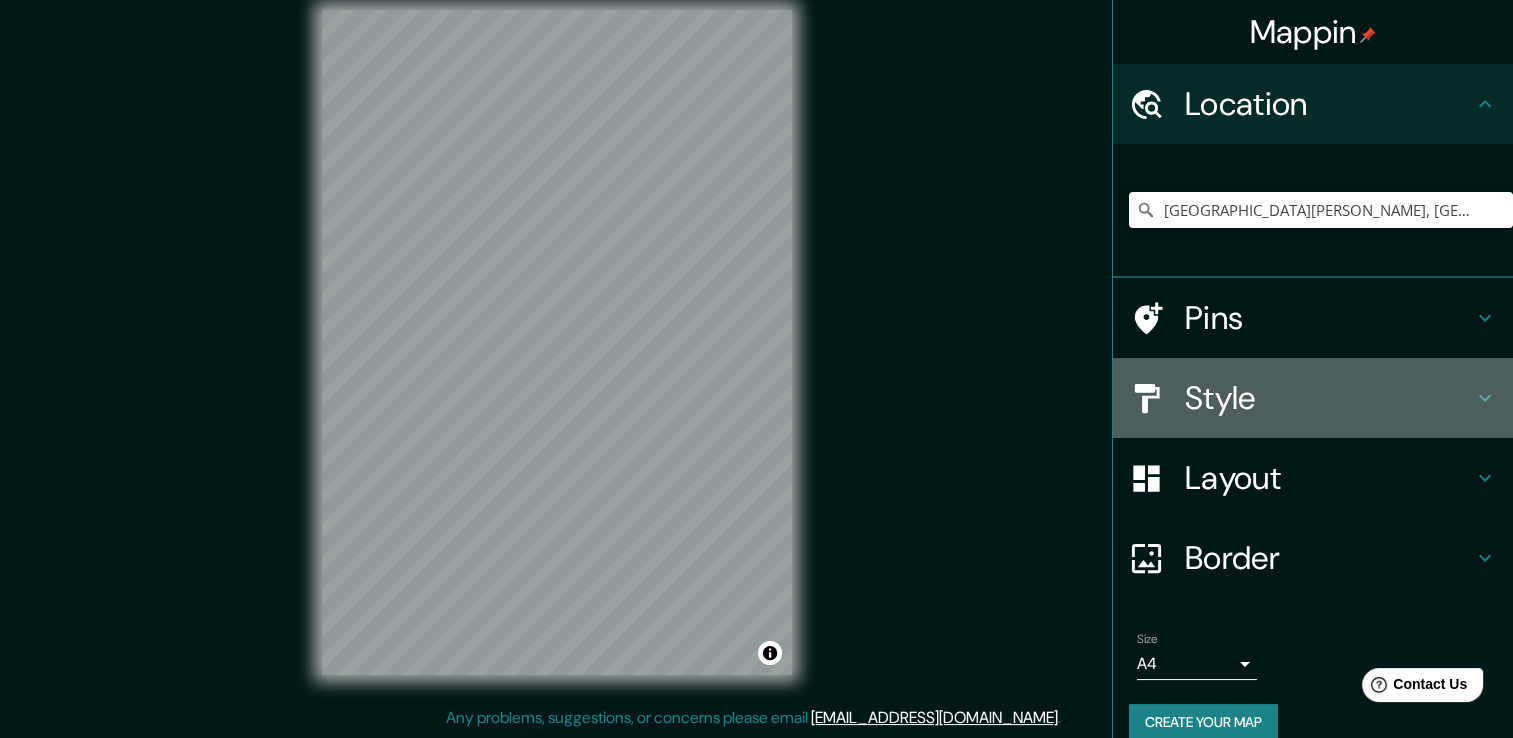 click on "Style" at bounding box center [1329, 398] 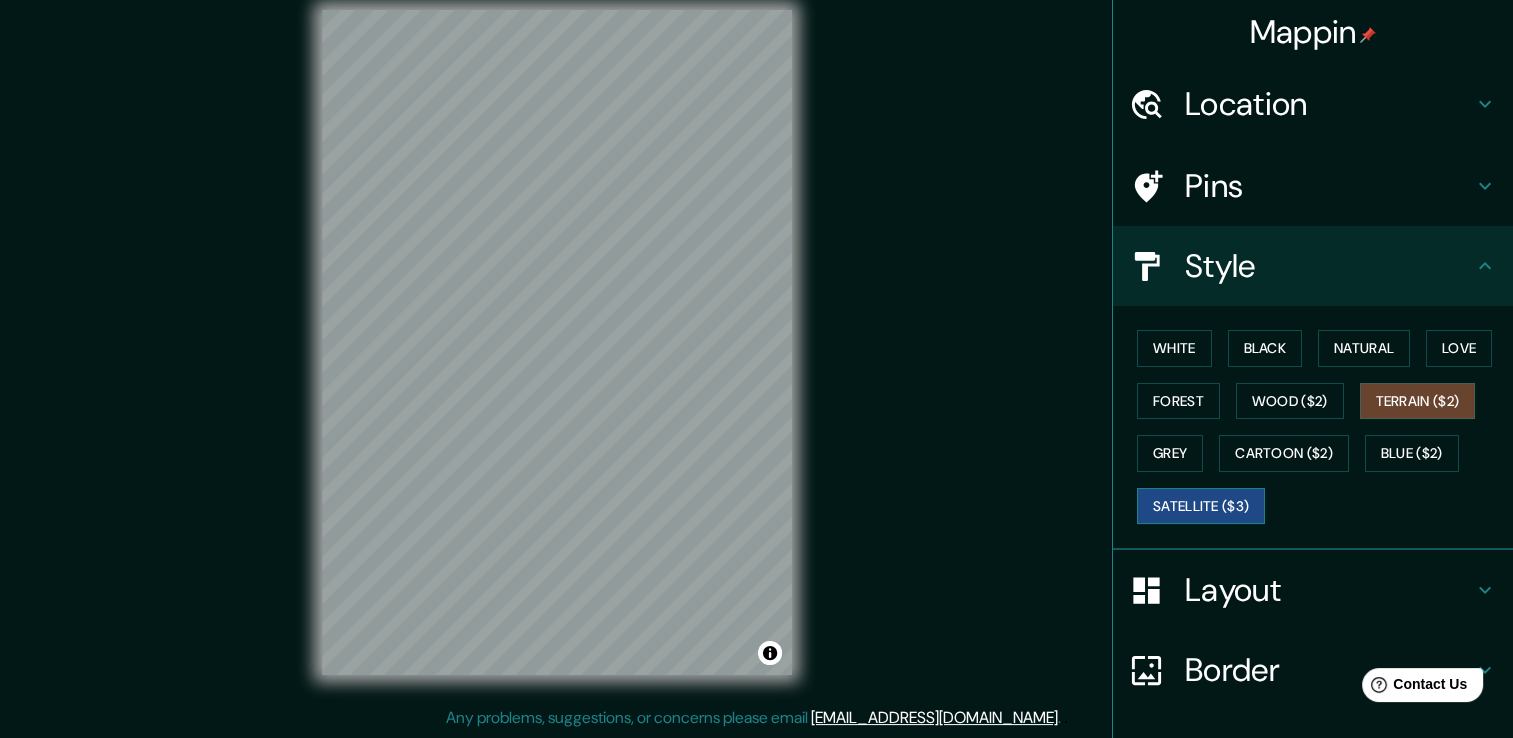 click on "Satellite ($3)" at bounding box center [1201, 506] 